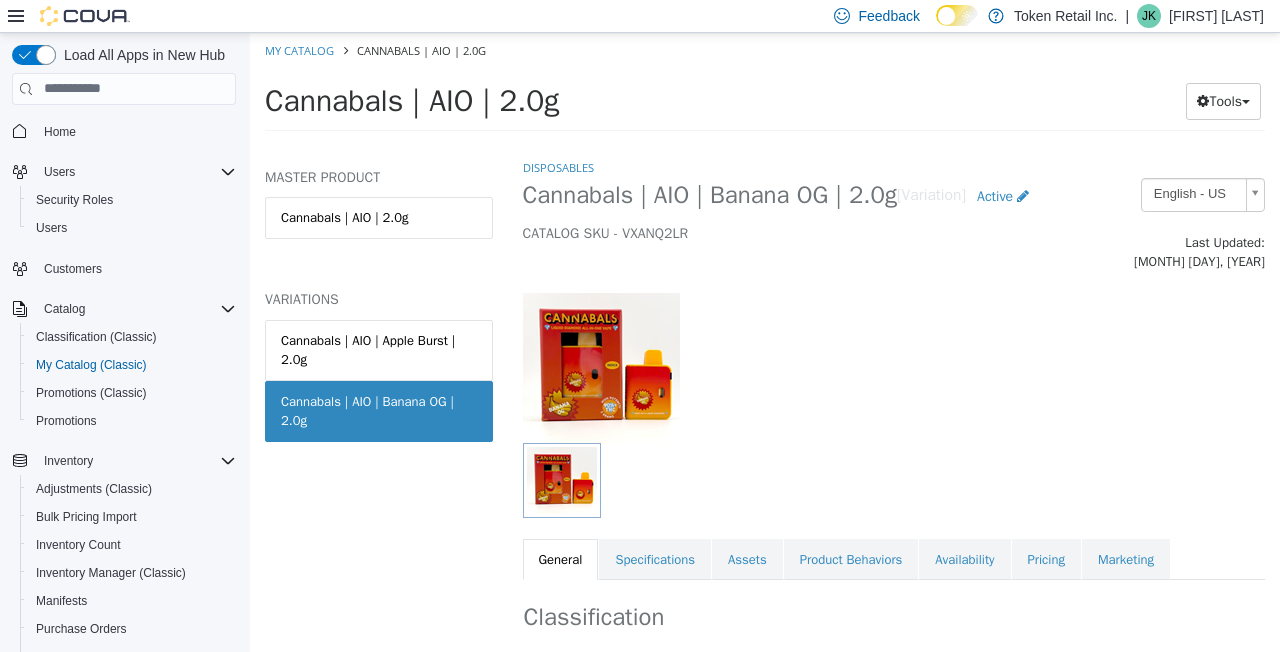 scroll, scrollTop: 0, scrollLeft: 0, axis: both 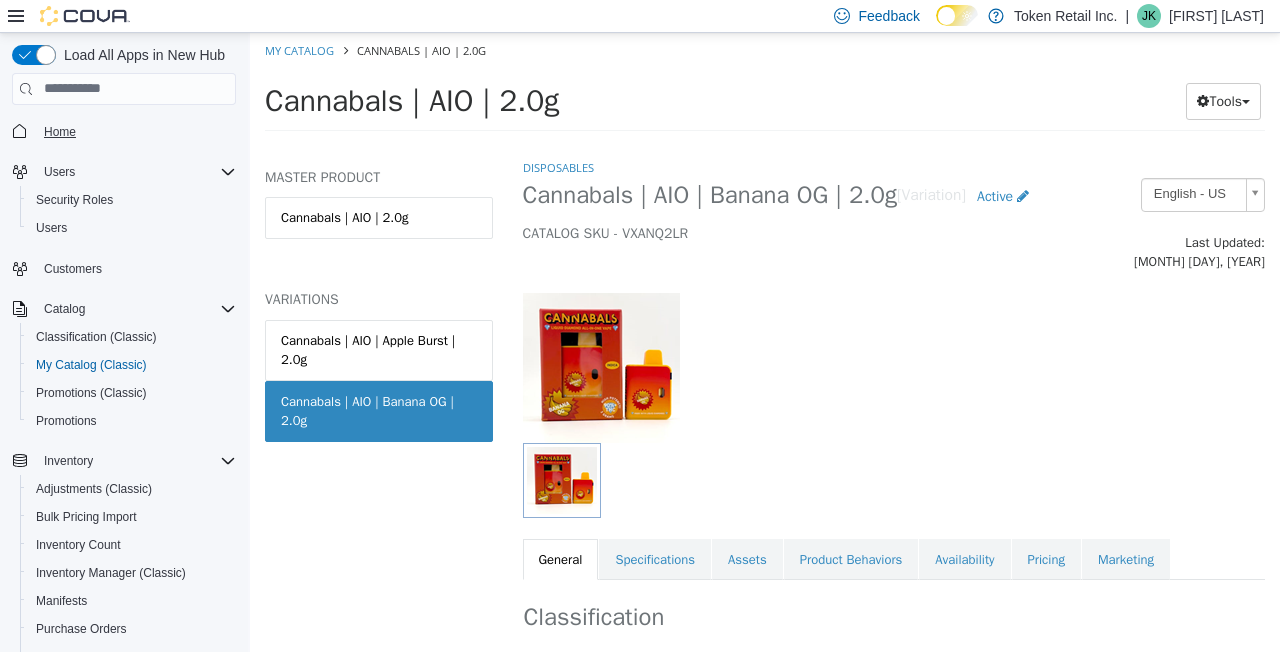 click on "Home" at bounding box center [60, 132] 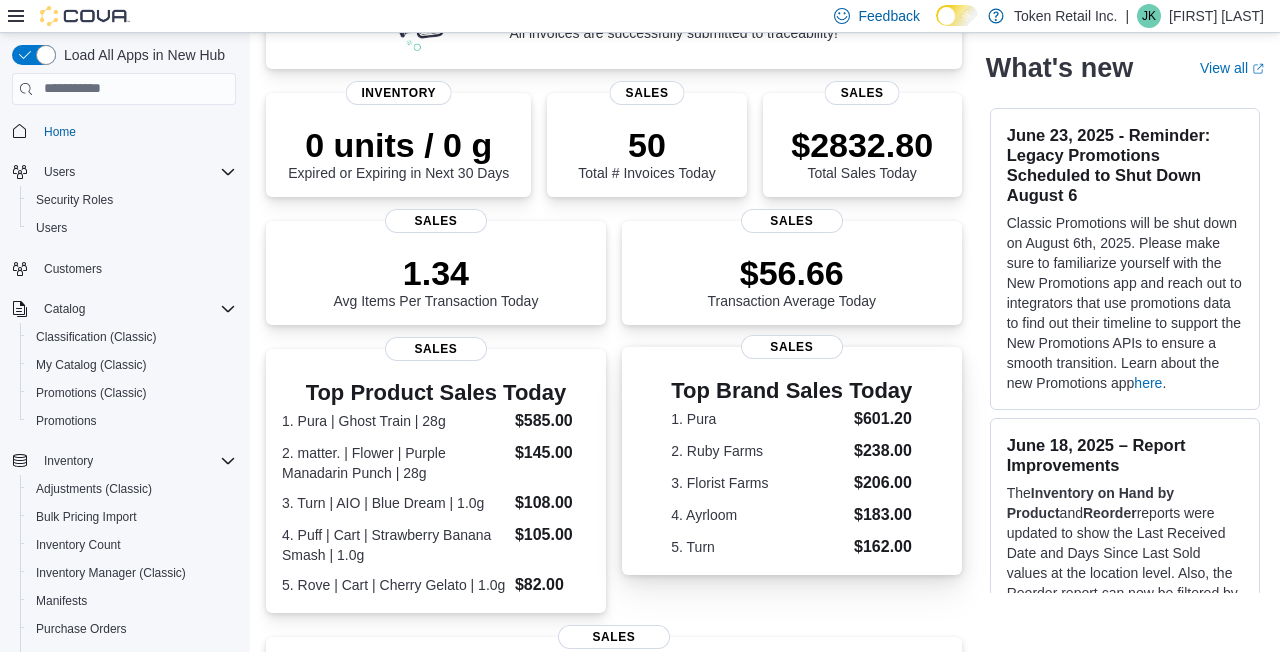 scroll, scrollTop: 256, scrollLeft: 0, axis: vertical 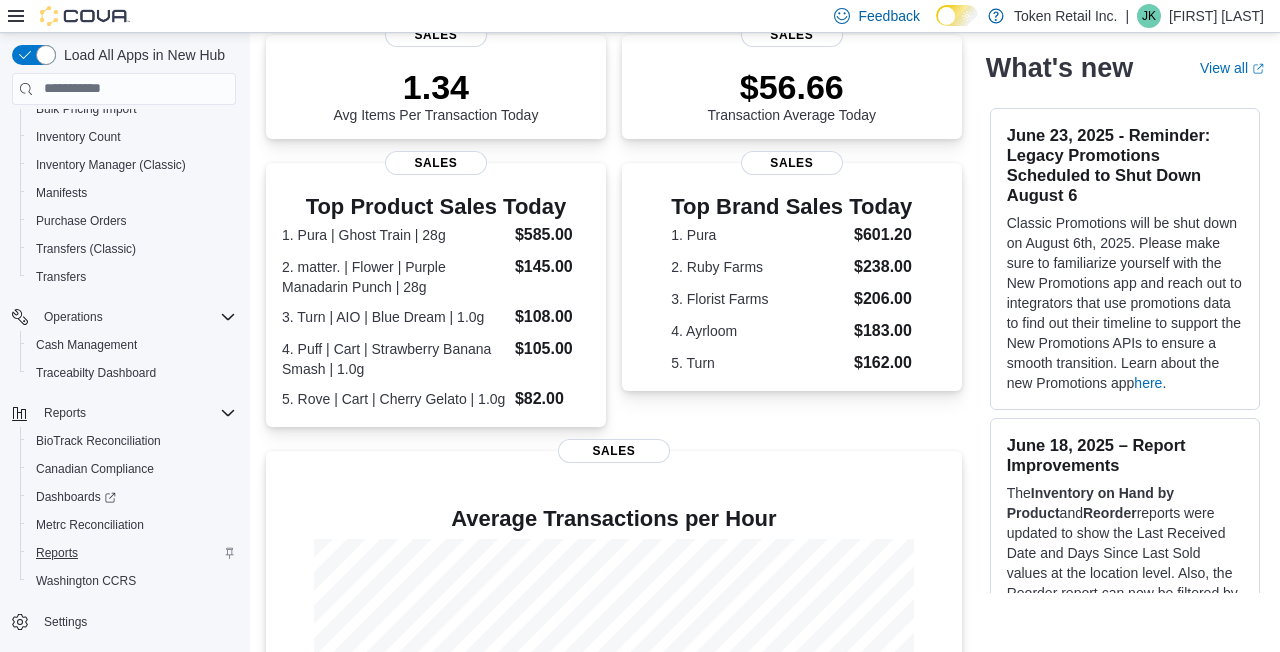 click on "Reports" at bounding box center [57, 553] 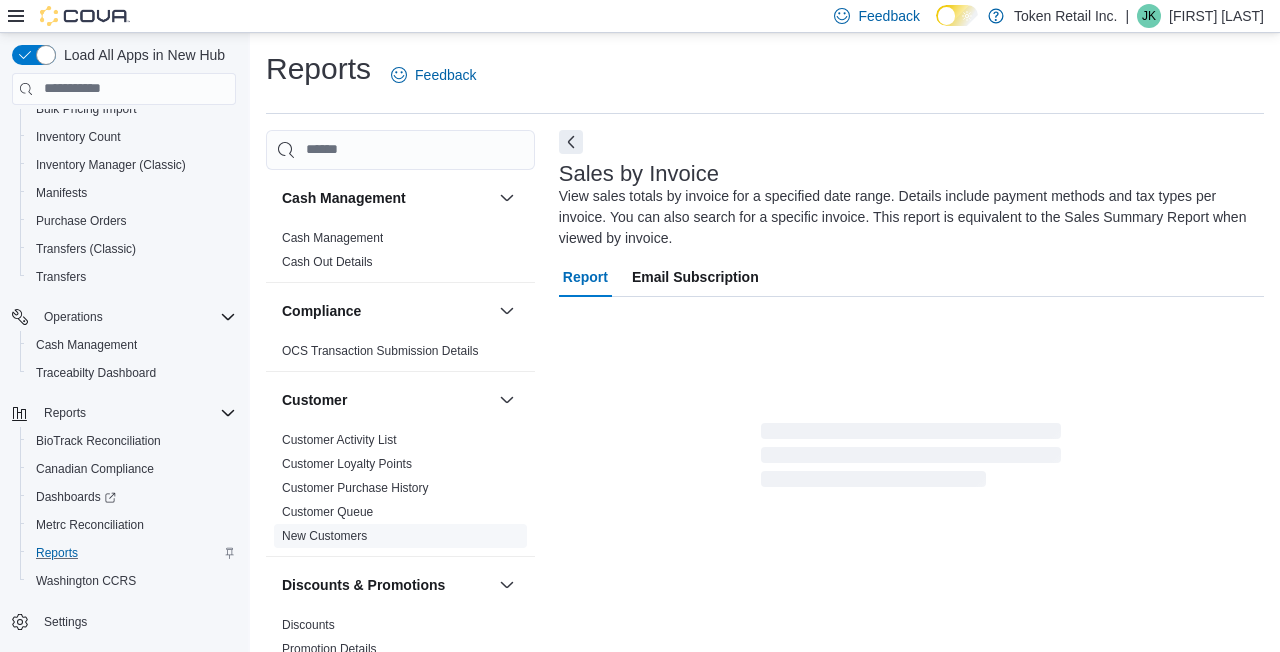 scroll, scrollTop: 87, scrollLeft: 0, axis: vertical 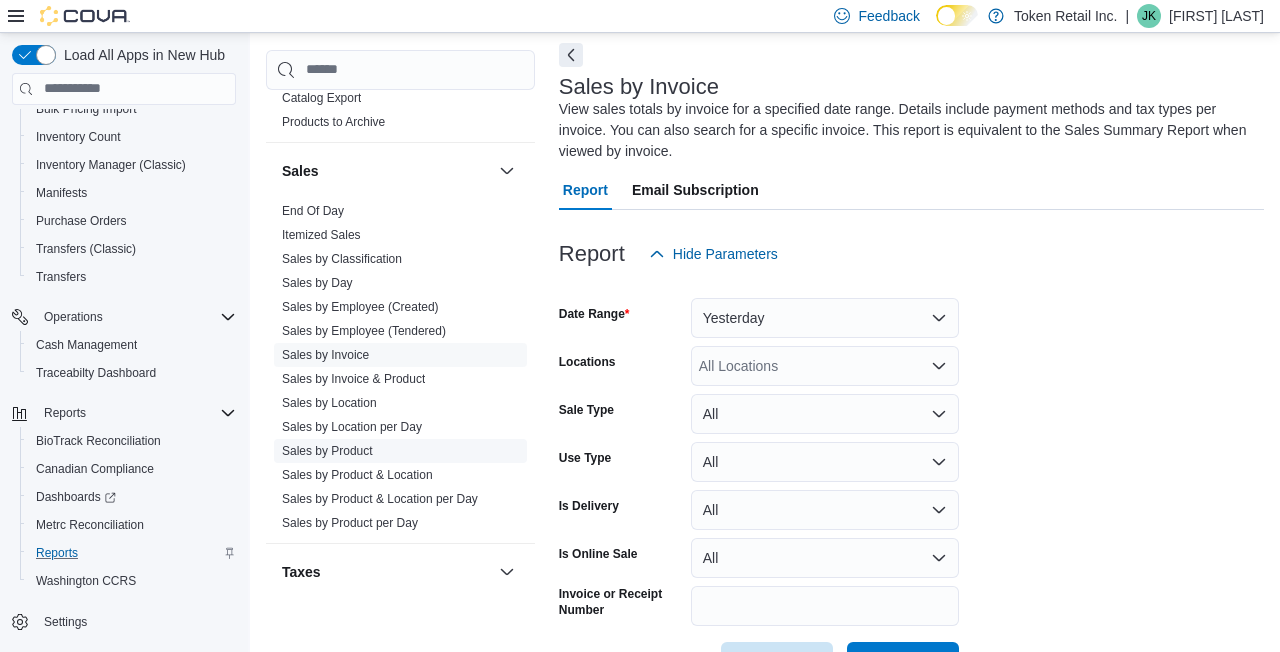 click on "Sales by Product" at bounding box center [327, 451] 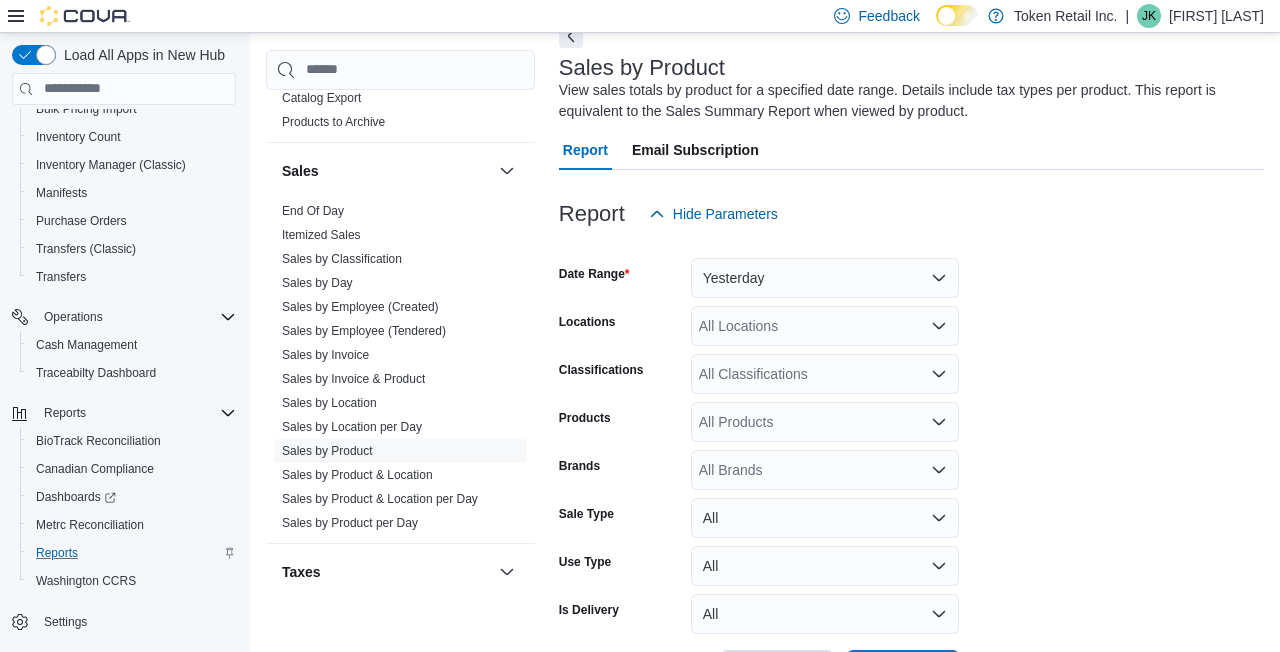 scroll, scrollTop: 123, scrollLeft: 0, axis: vertical 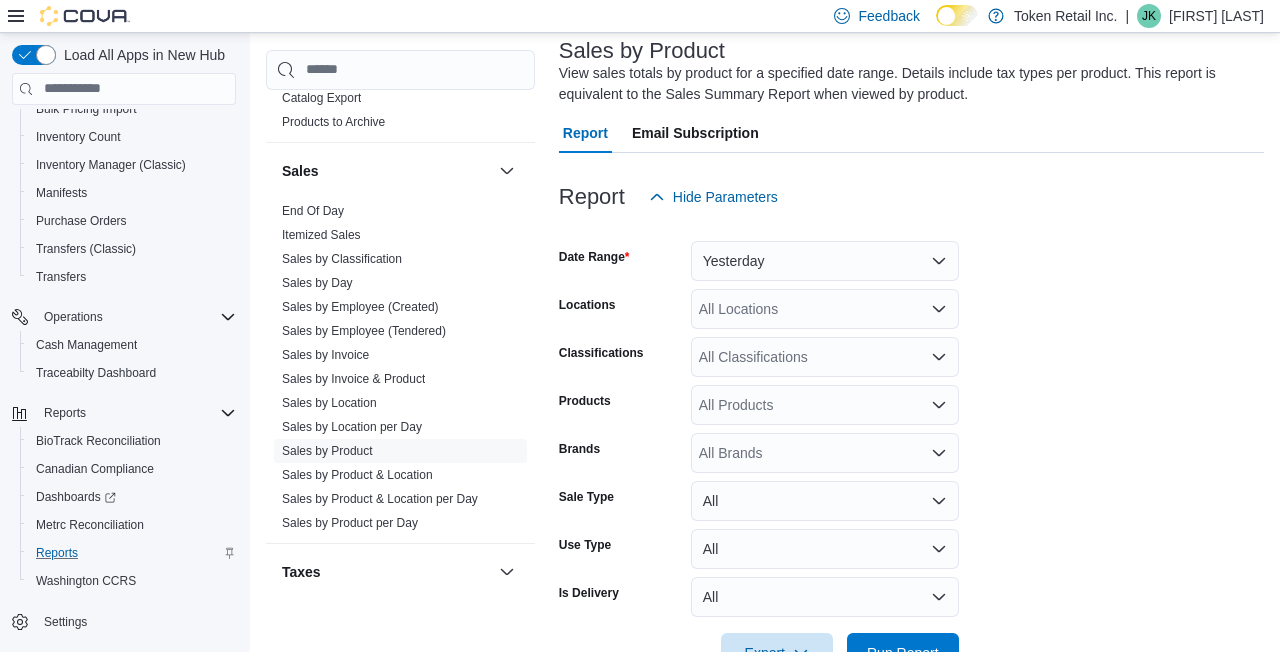click on "All Locations" at bounding box center (825, 309) 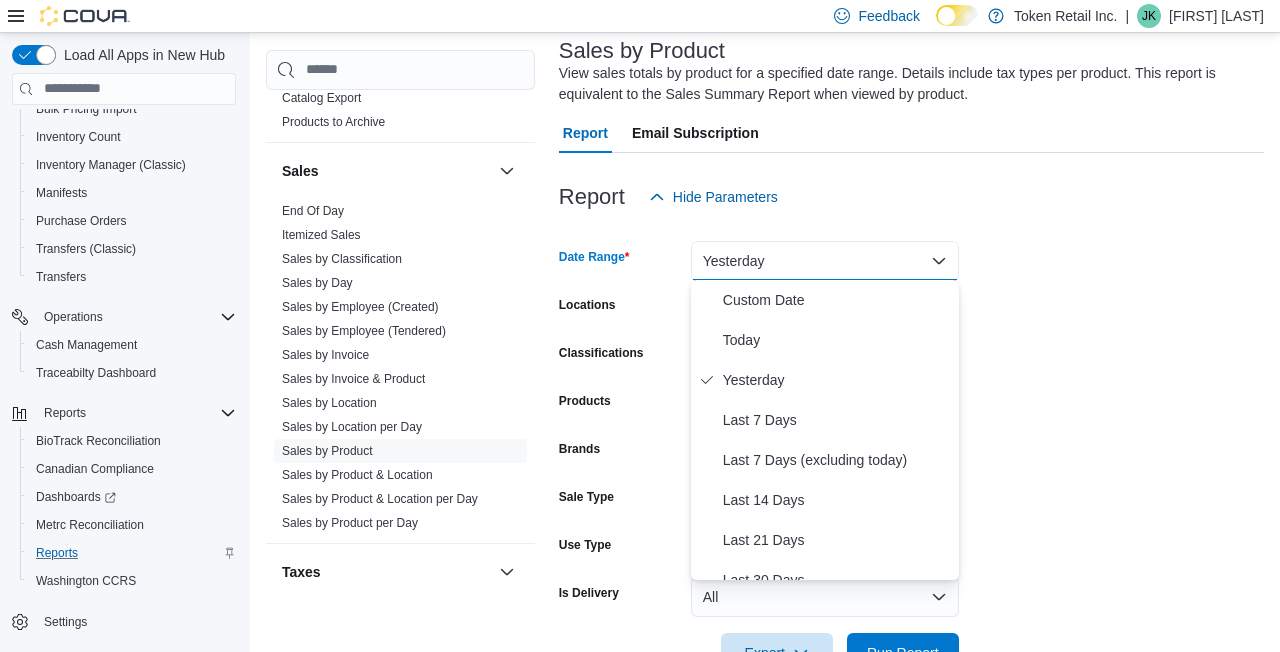 click on "Yesterday" at bounding box center [825, 261] 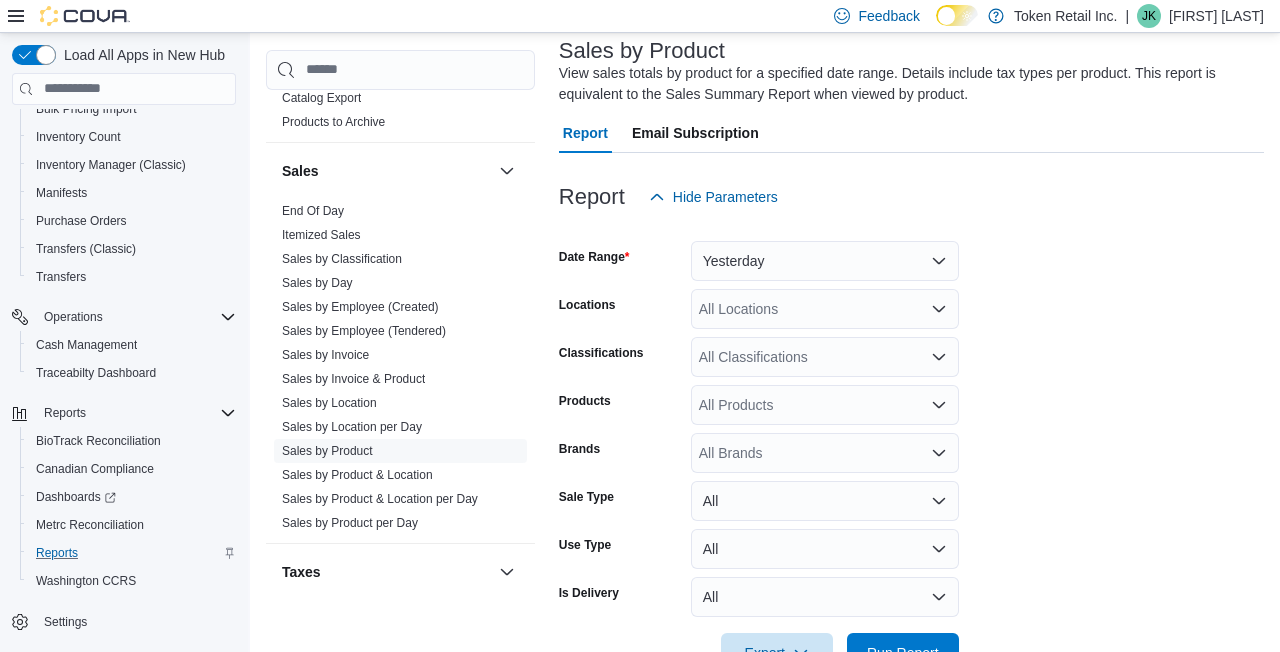 click on "Yesterday" at bounding box center [825, 261] 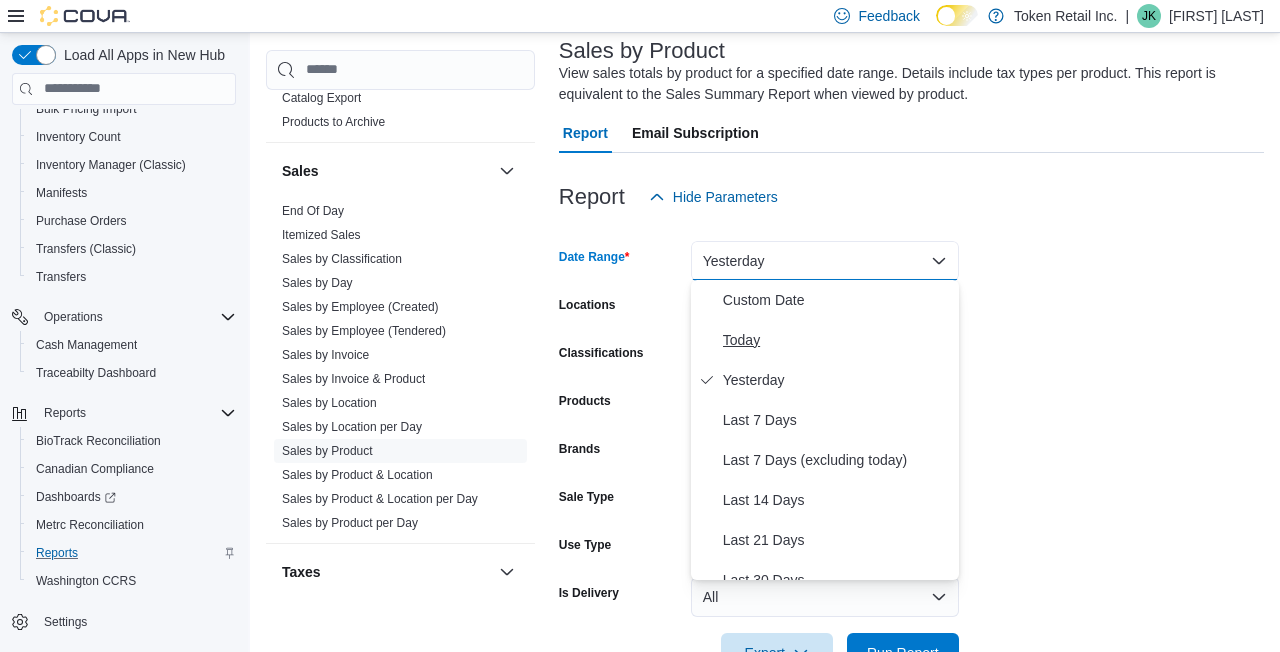 click on "Today" at bounding box center (837, 340) 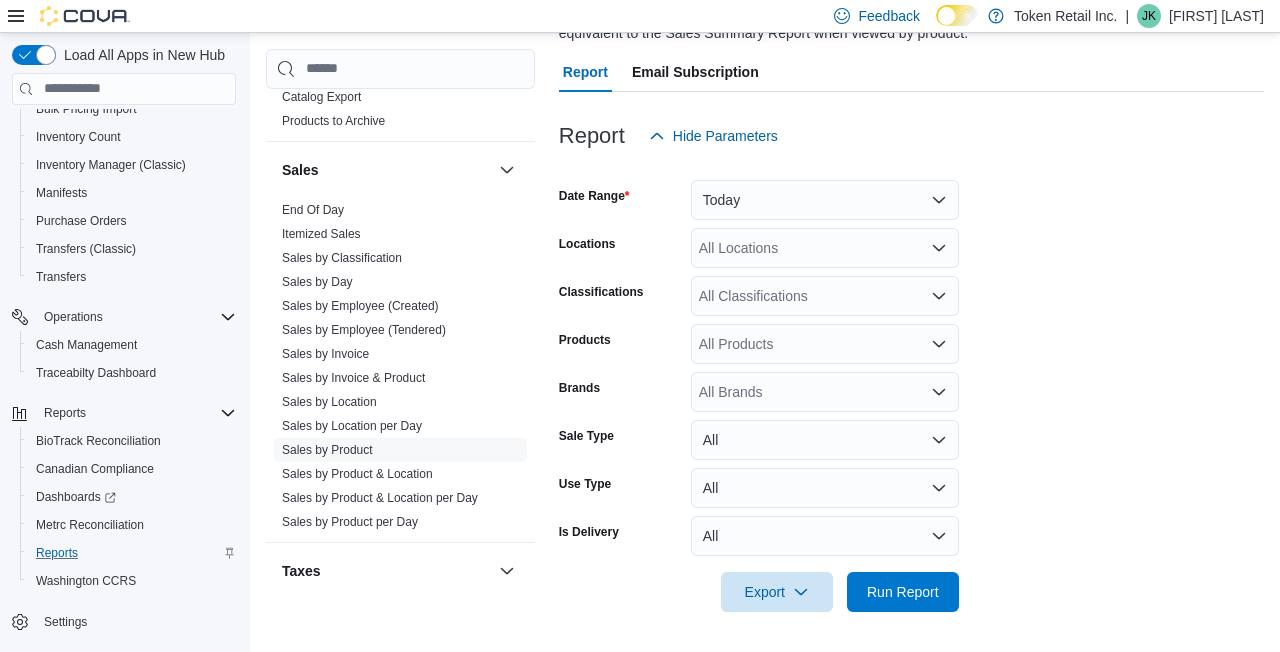 scroll, scrollTop: 183, scrollLeft: 0, axis: vertical 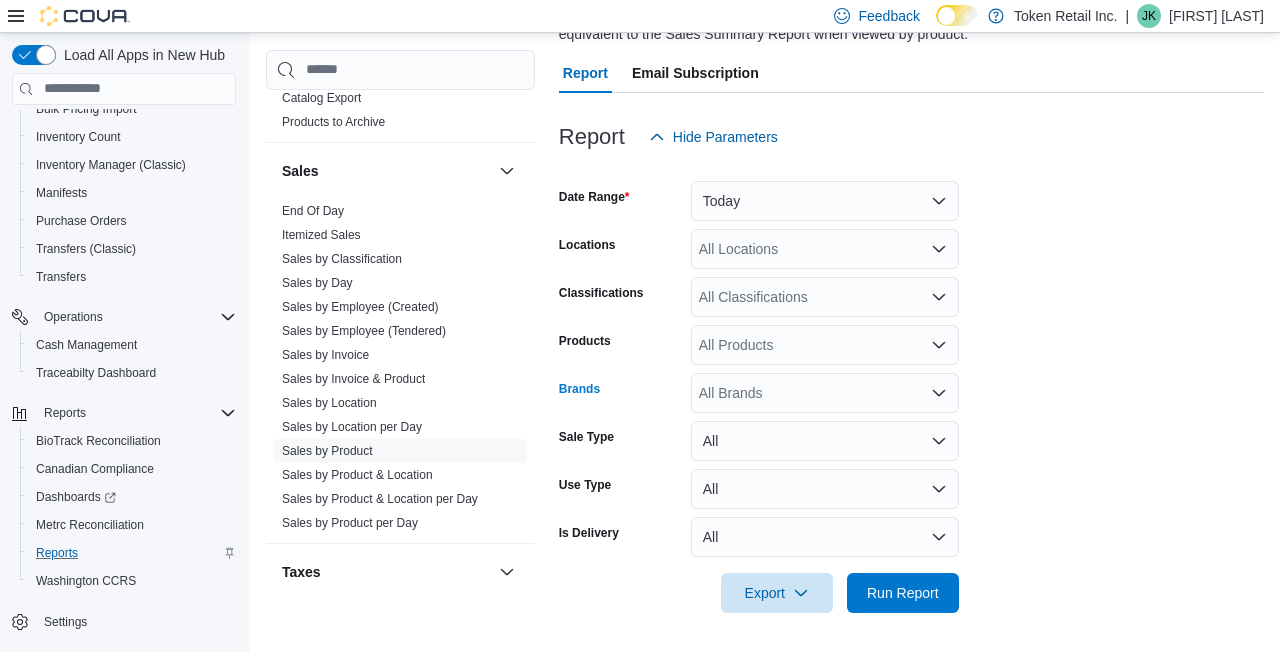 click on "All Brands" at bounding box center (825, 393) 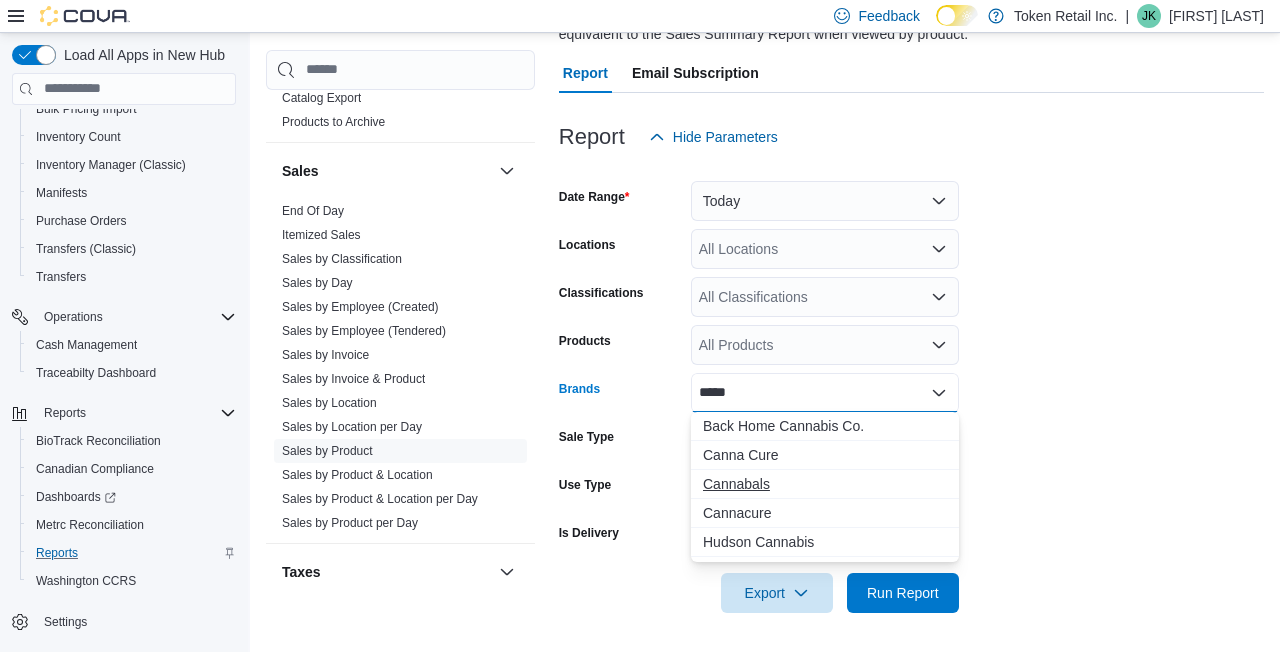 type on "*****" 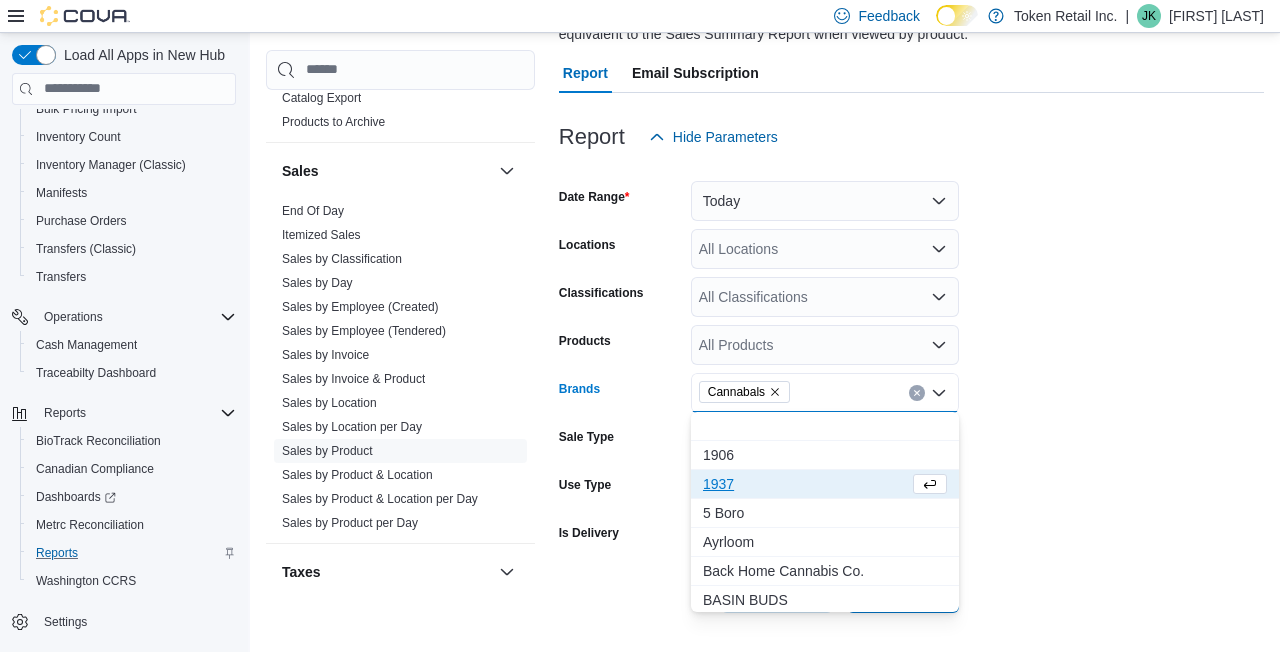 click on "Date Range Today Locations All Locations Classifications All Classifications Products All Products Brands Cannabals Combo box. Selected. Cannabals. Press Backspace to delete Cannabals. Combo box input. All Brands. Type some text or, to display a list of choices, press Down Arrow. To exit the list of choices, press Escape. Sale Type All Use Type All Is Delivery All Export  Run Report" at bounding box center [911, 385] 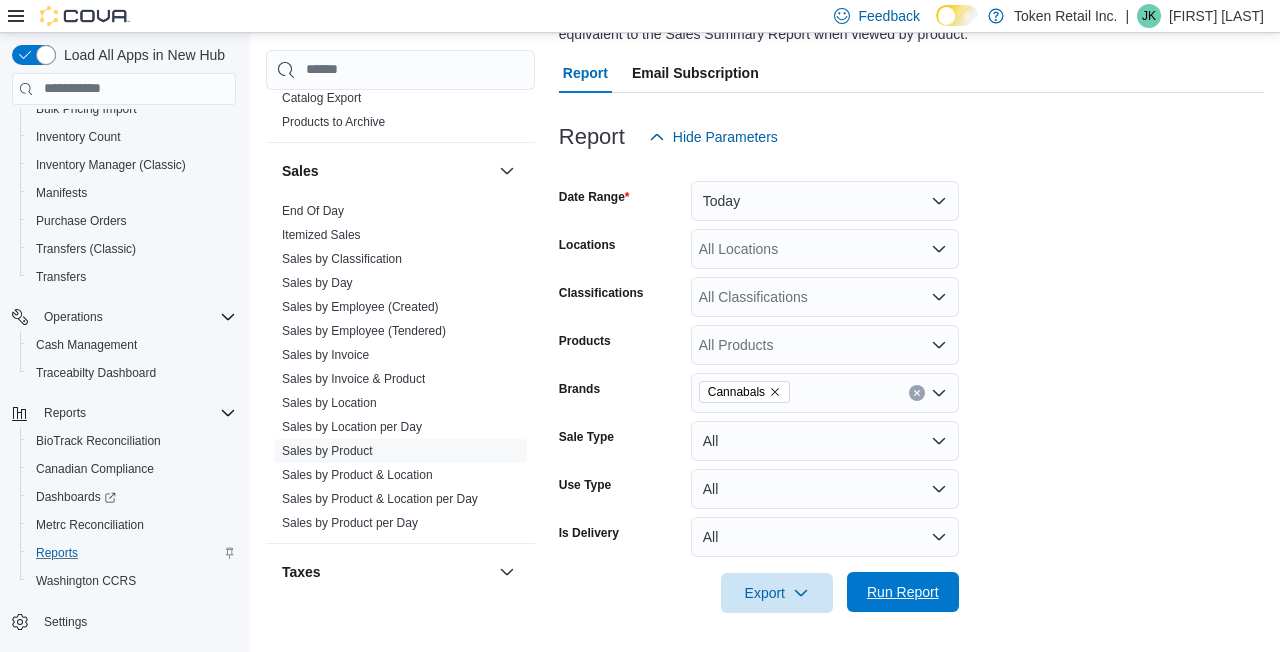 click on "Run Report" at bounding box center [903, 592] 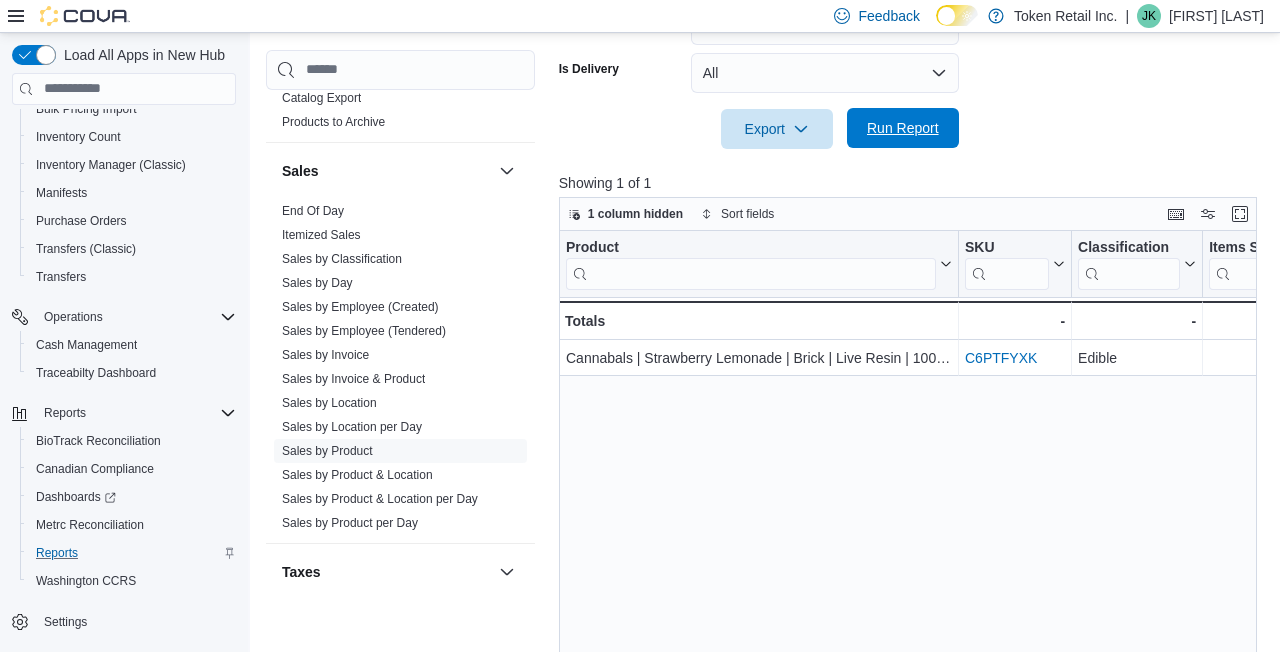 scroll, scrollTop: 651, scrollLeft: 0, axis: vertical 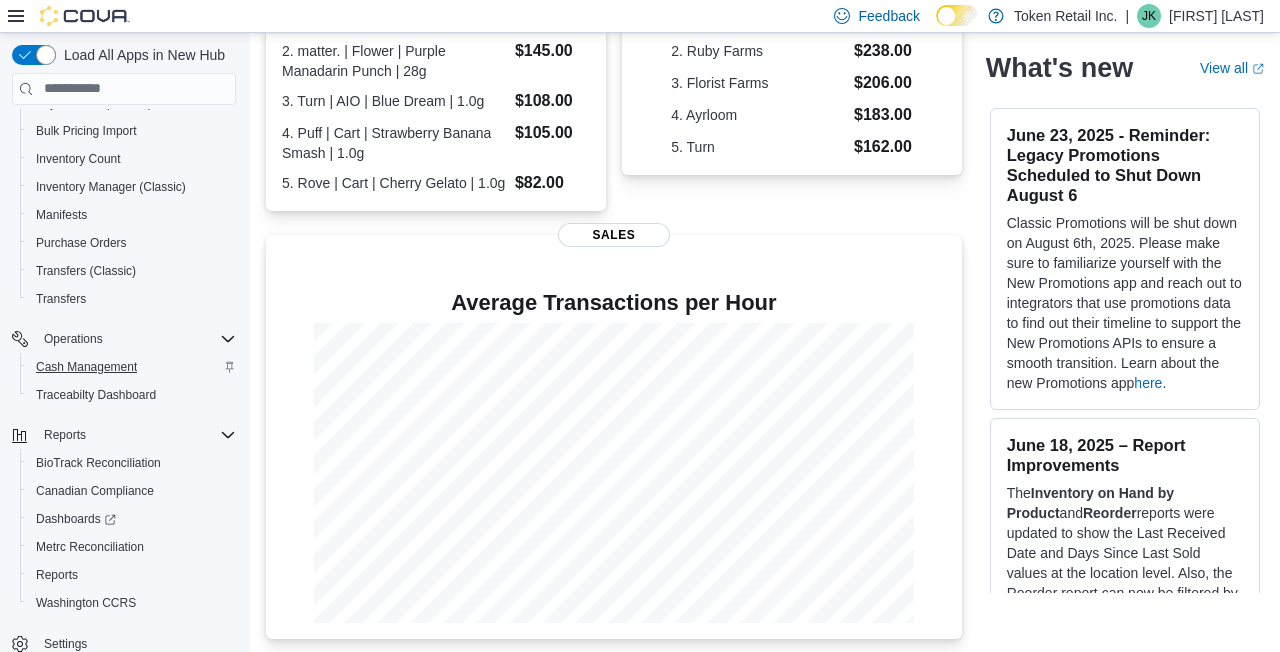 click on "Cash Management" at bounding box center [86, 367] 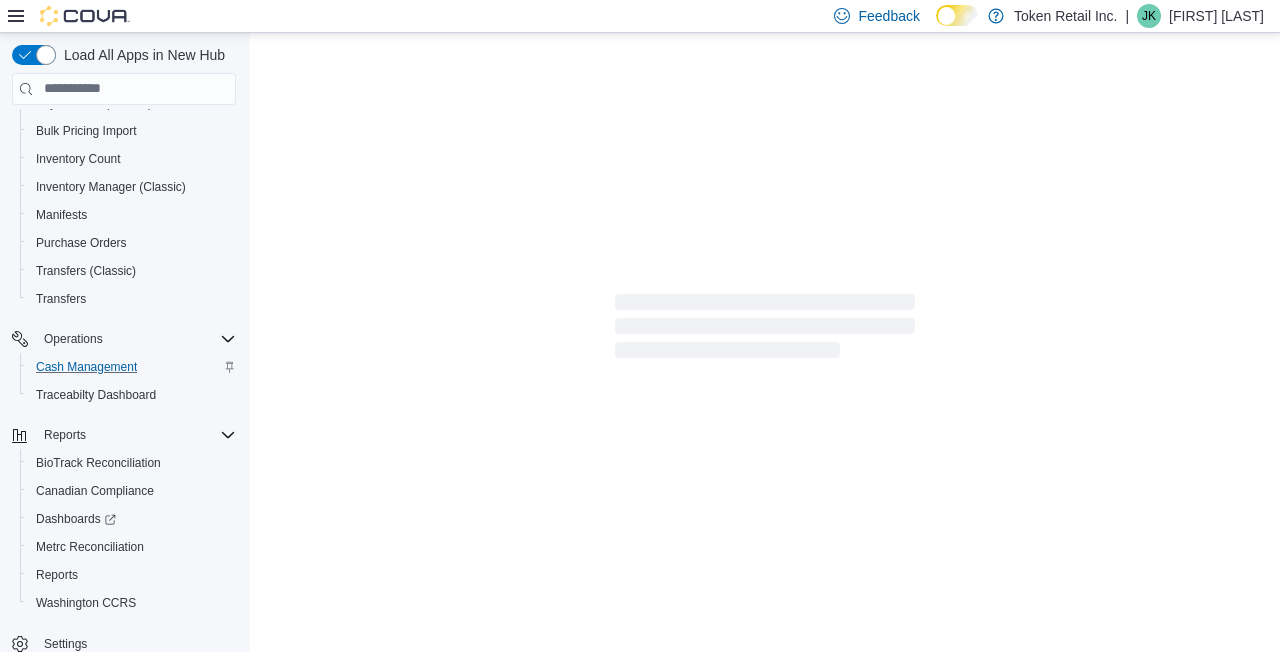 scroll, scrollTop: 0, scrollLeft: 0, axis: both 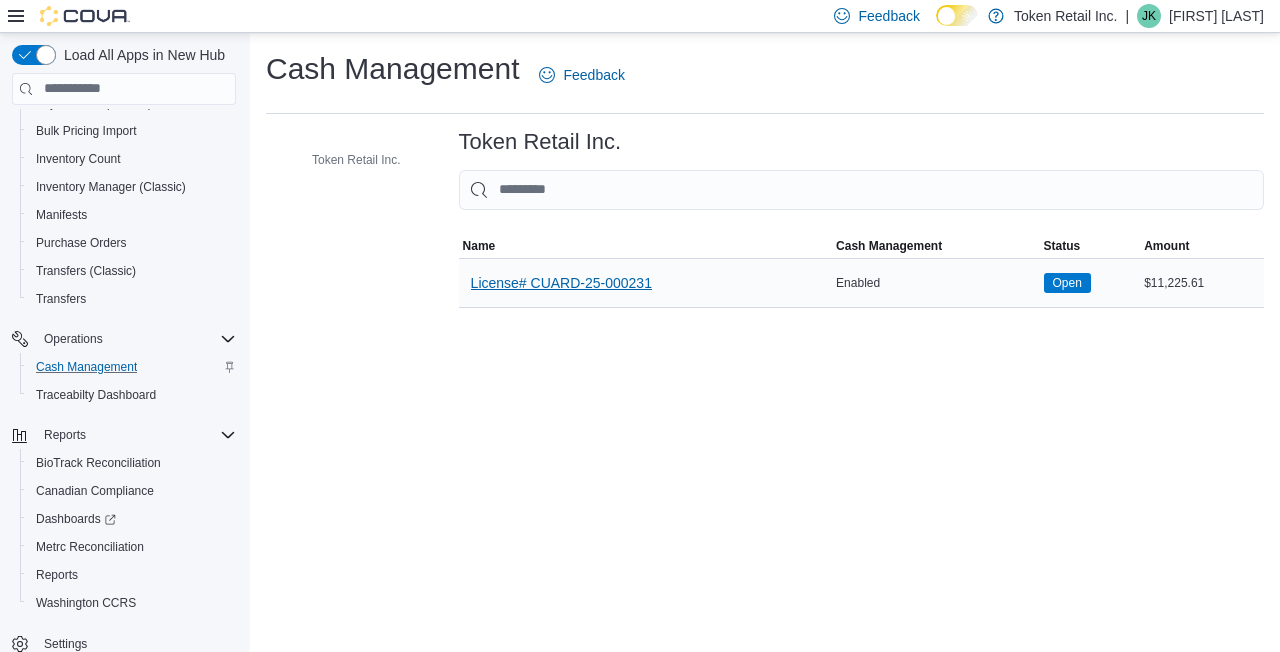 click on "License# CUARD-25-000231" at bounding box center [561, 283] 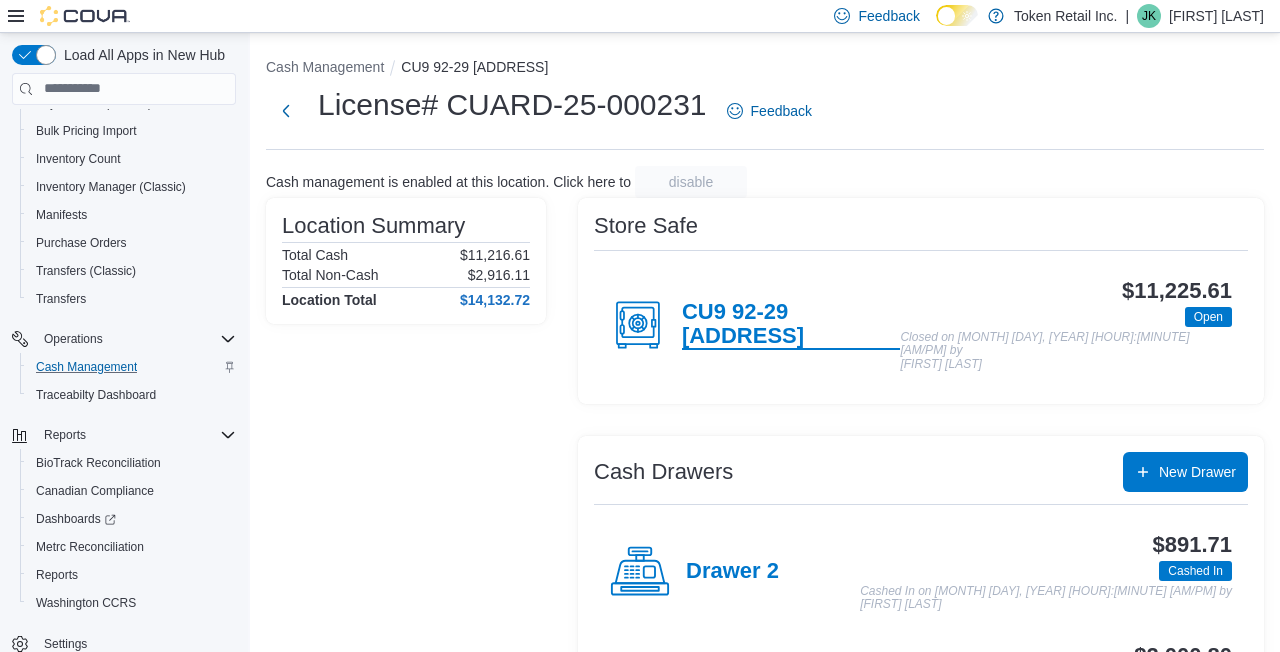 click on "CU9 92-29 [ADDRESS]" at bounding box center [791, 325] 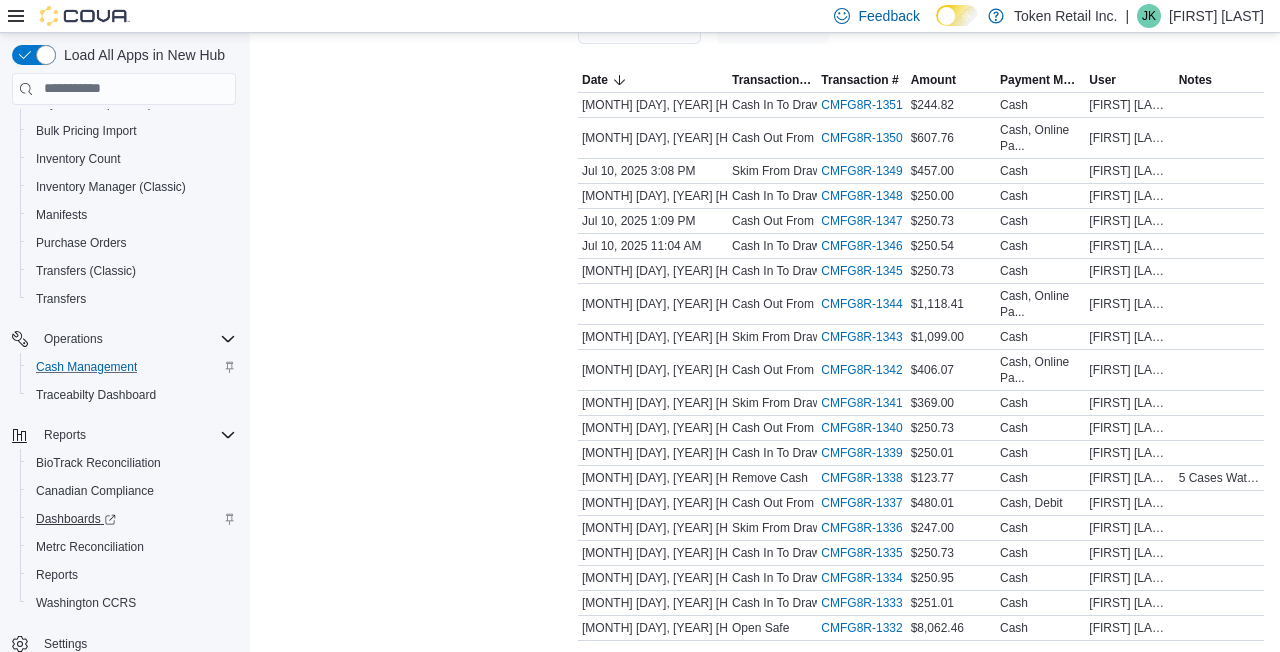 scroll, scrollTop: 413, scrollLeft: 0, axis: vertical 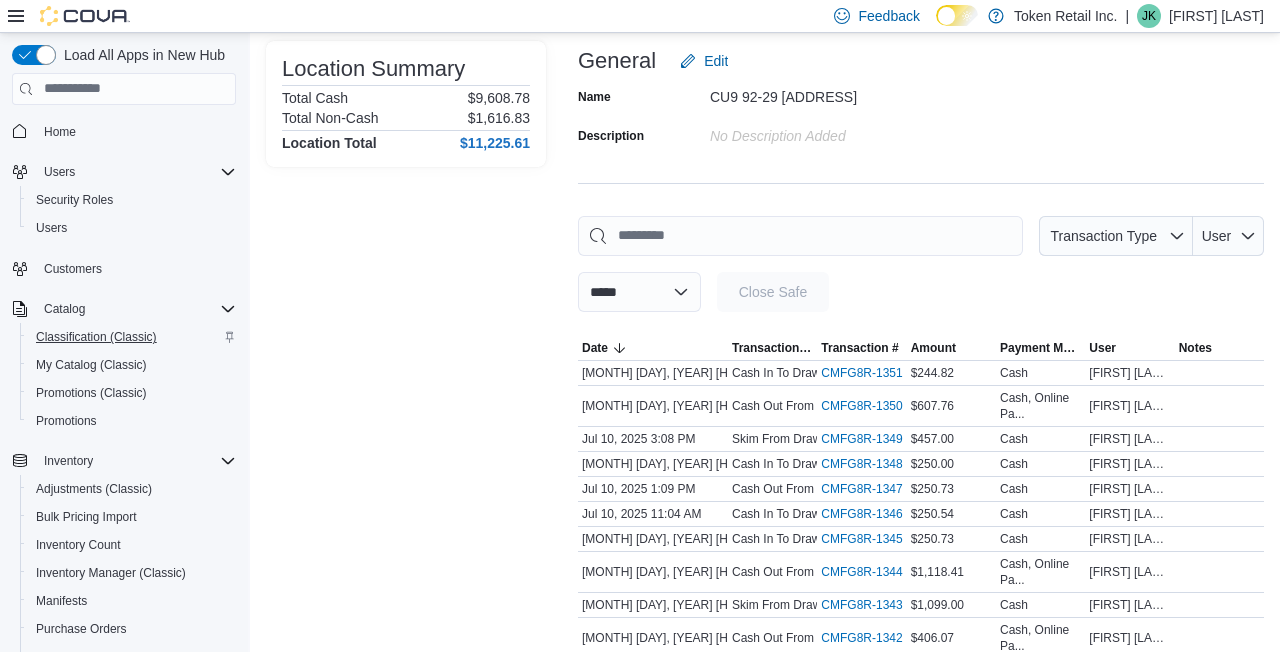 click on "Classification (Classic)" at bounding box center (96, 337) 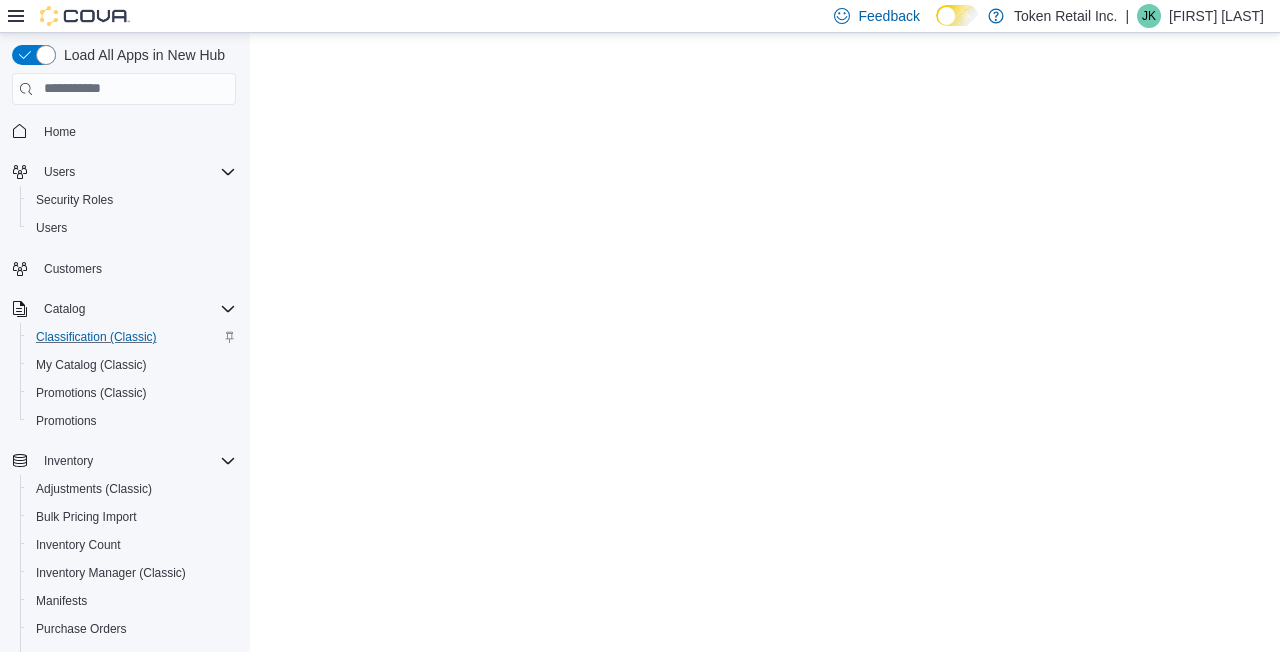 scroll, scrollTop: 0, scrollLeft: 0, axis: both 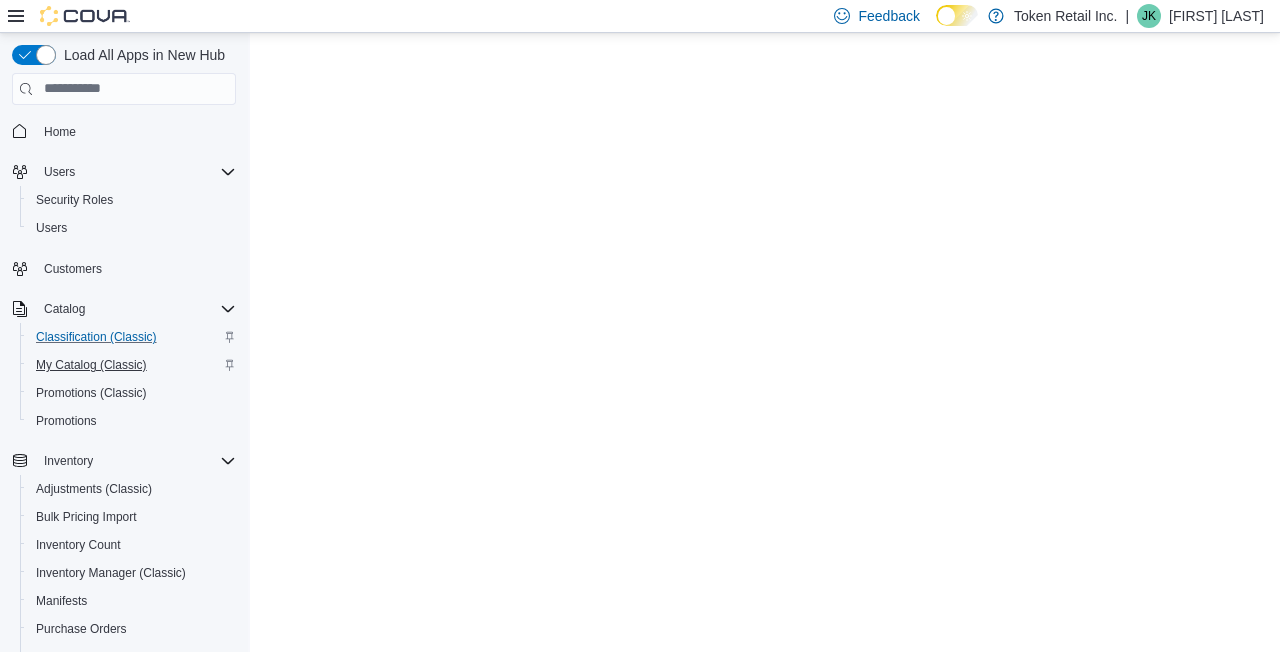 click on "My Catalog (Classic)" at bounding box center (91, 365) 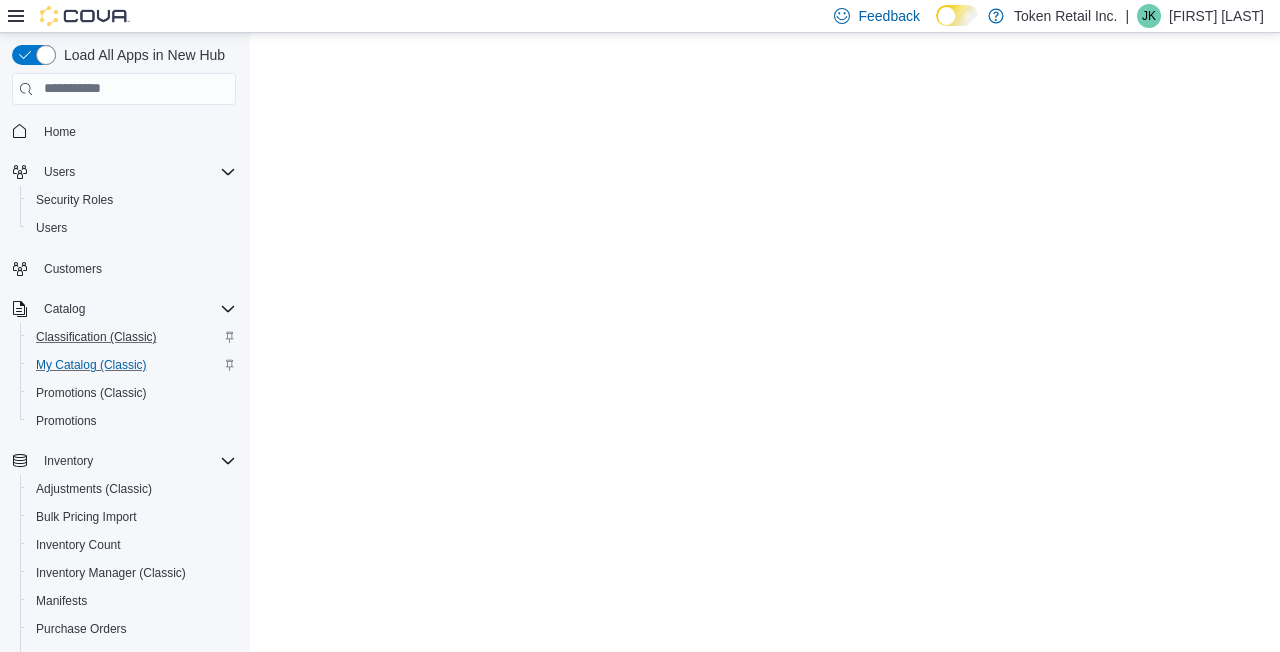 scroll, scrollTop: 0, scrollLeft: 0, axis: both 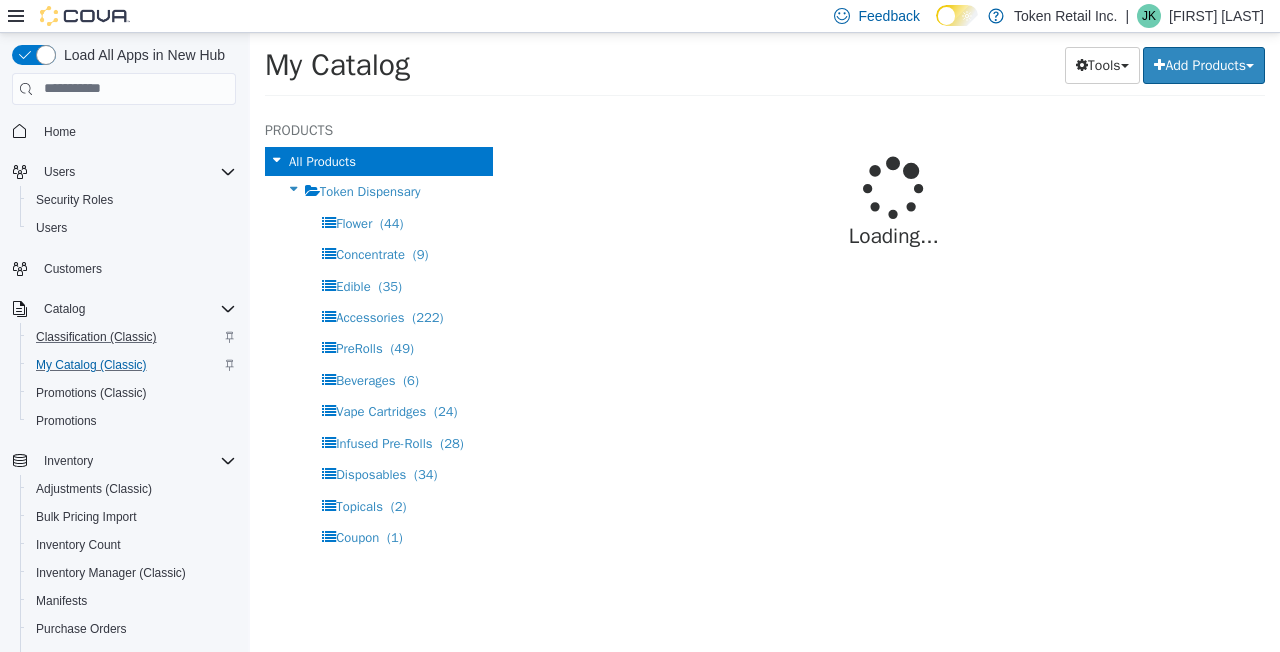 select on "**********" 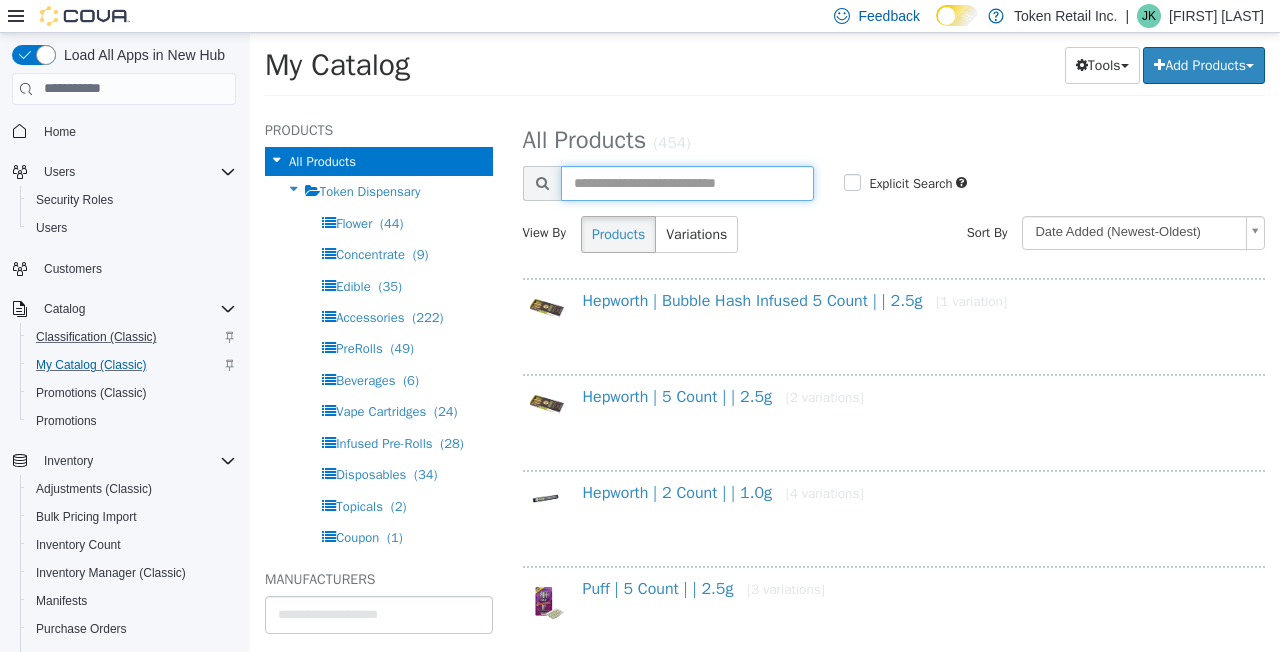 click at bounding box center (688, 182) 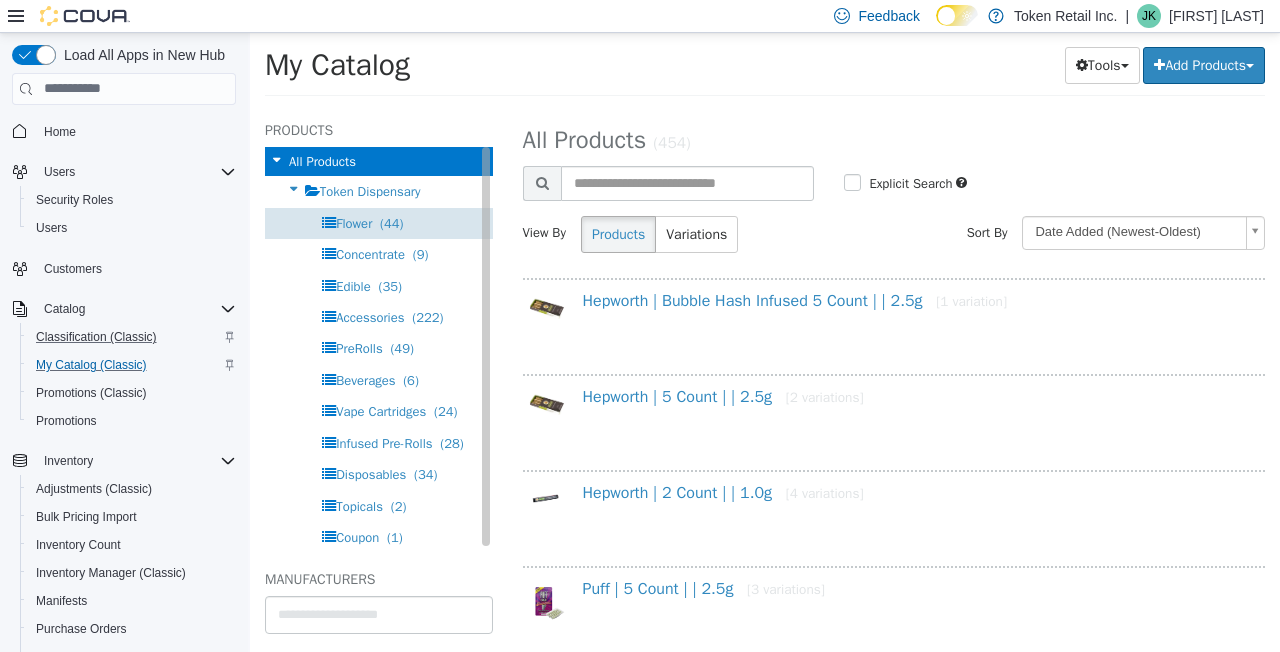 click on "Flower" at bounding box center (354, 222) 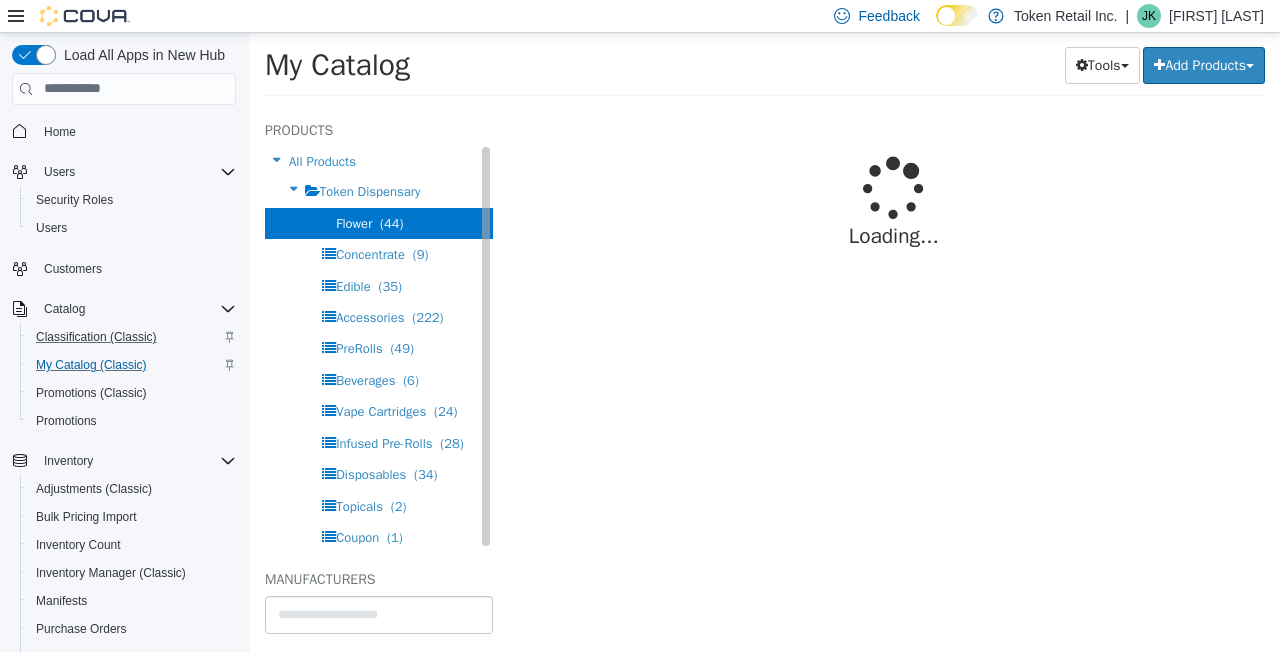 select on "**********" 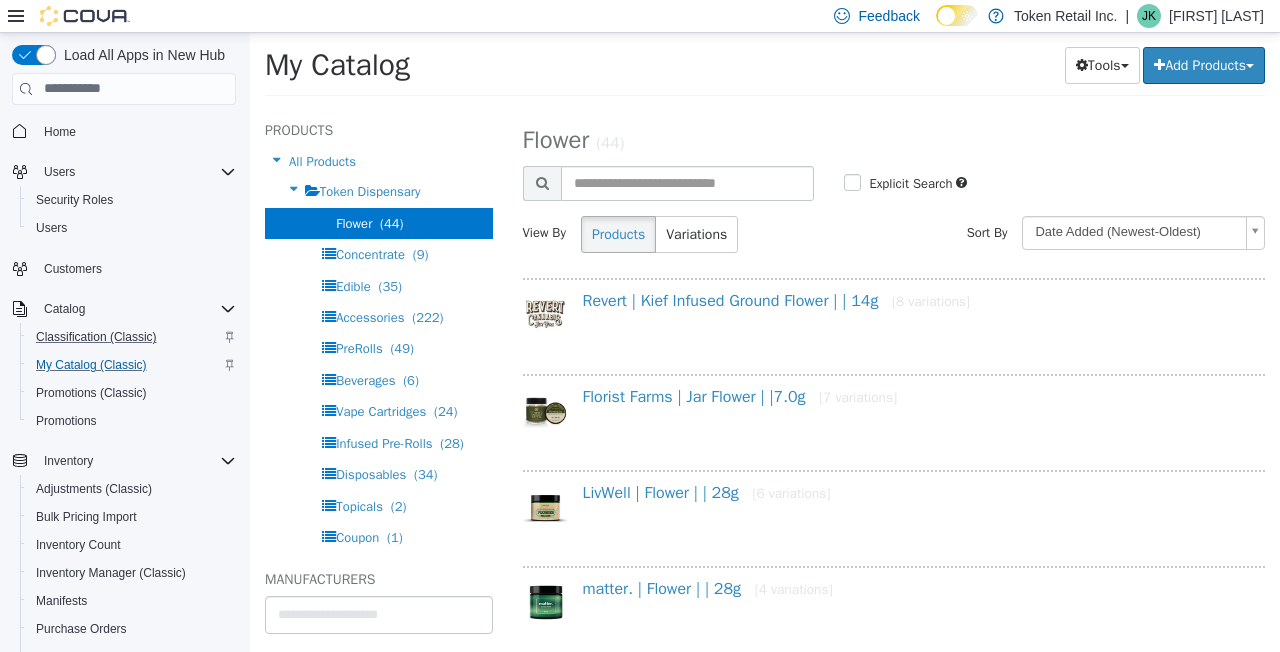 scroll, scrollTop: -1, scrollLeft: 0, axis: vertical 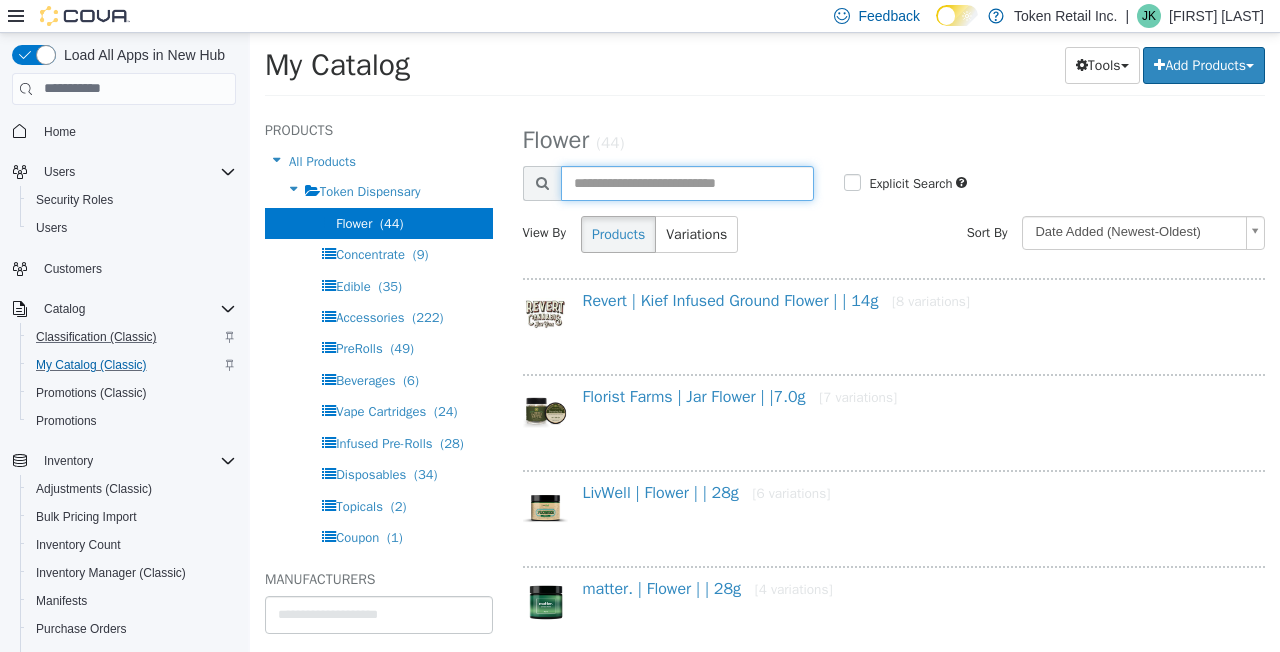click at bounding box center [688, 182] 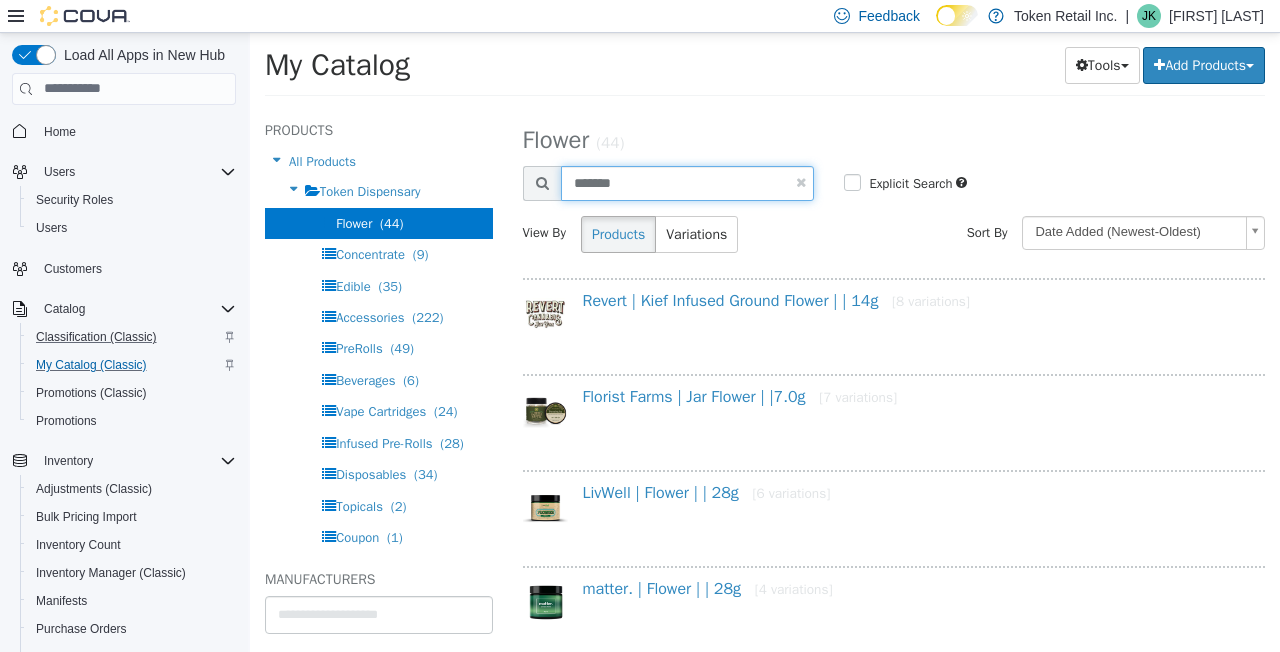 type on "*******" 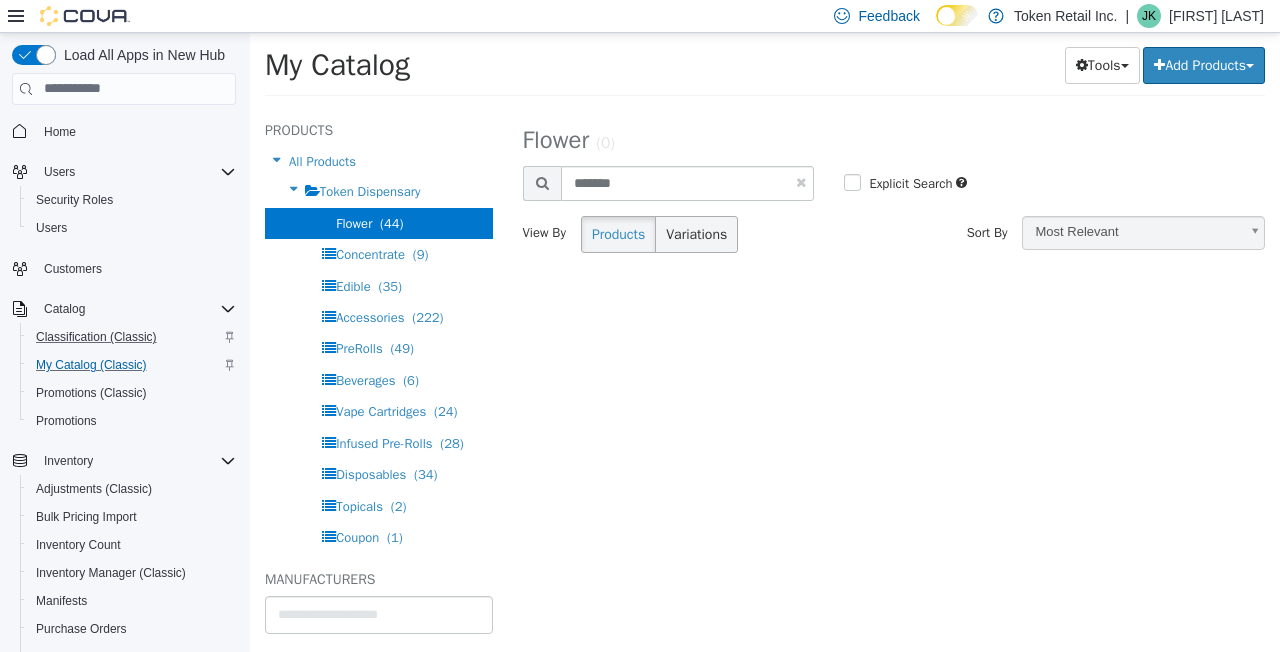 click on "Variations" at bounding box center [696, 233] 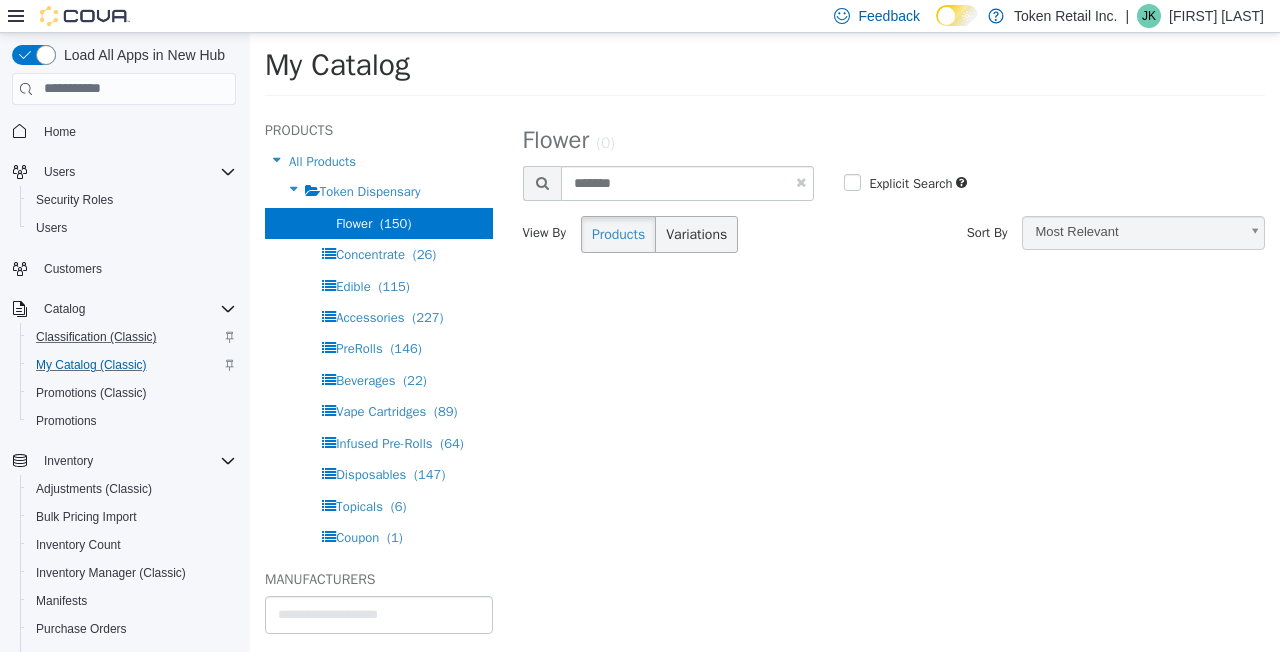 select on "**********" 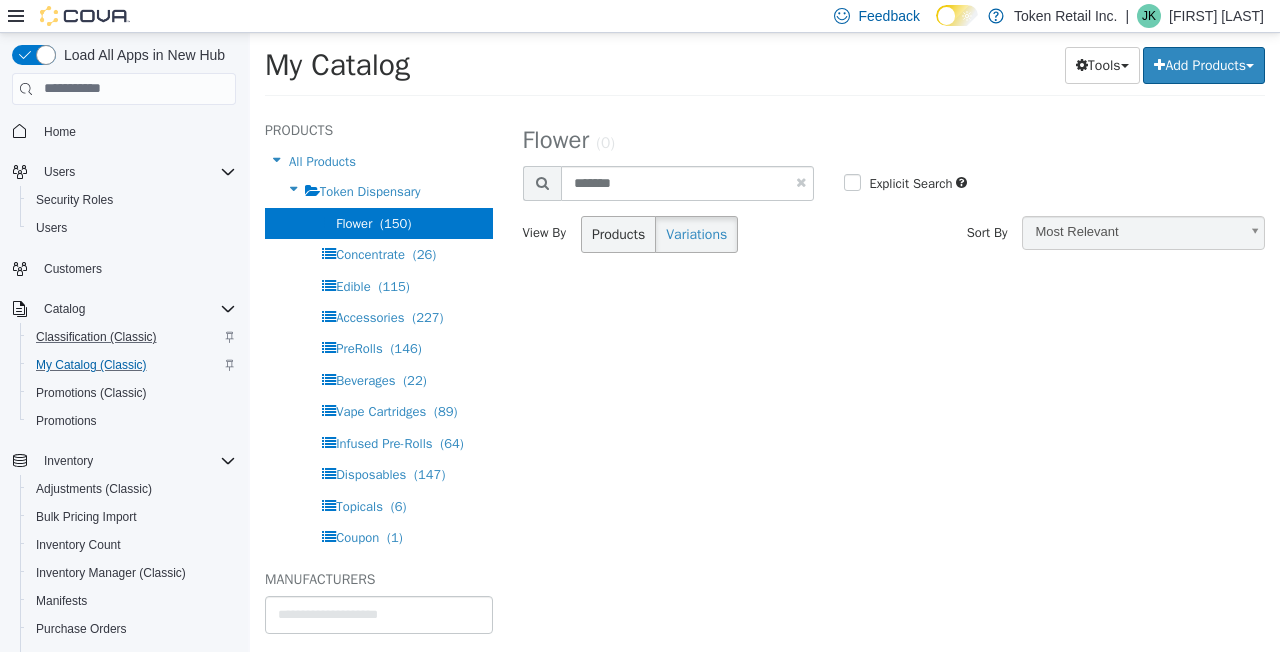 click on "Products" at bounding box center (618, 233) 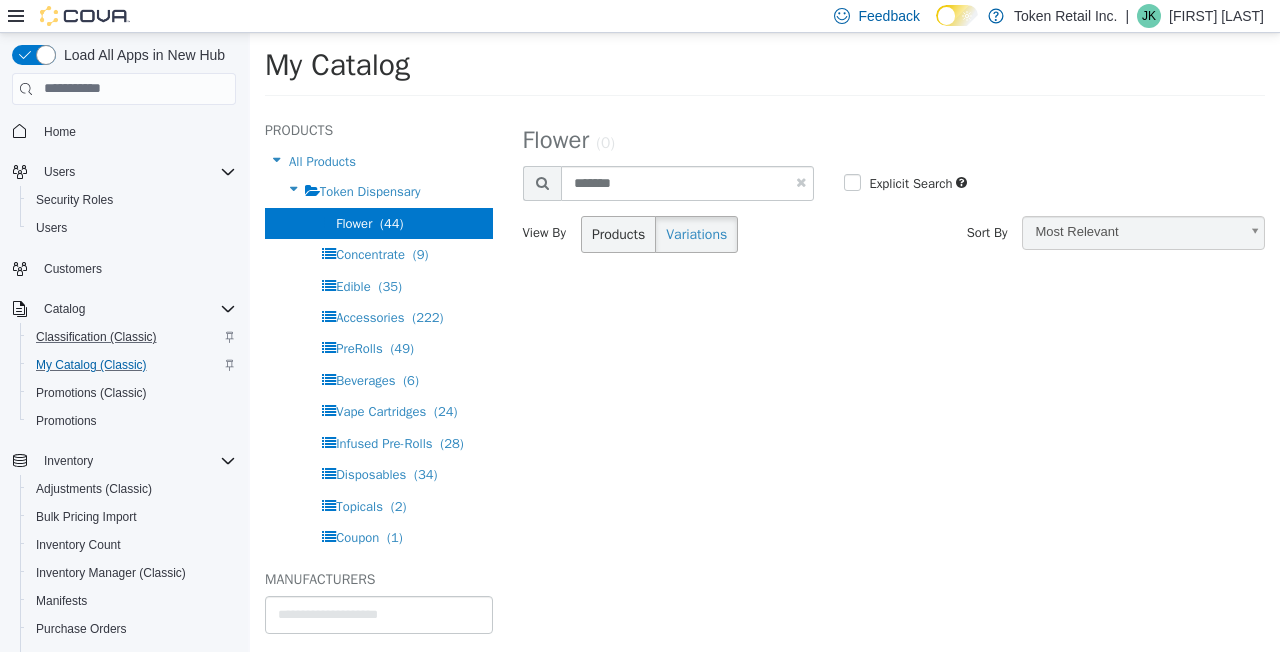 select on "**********" 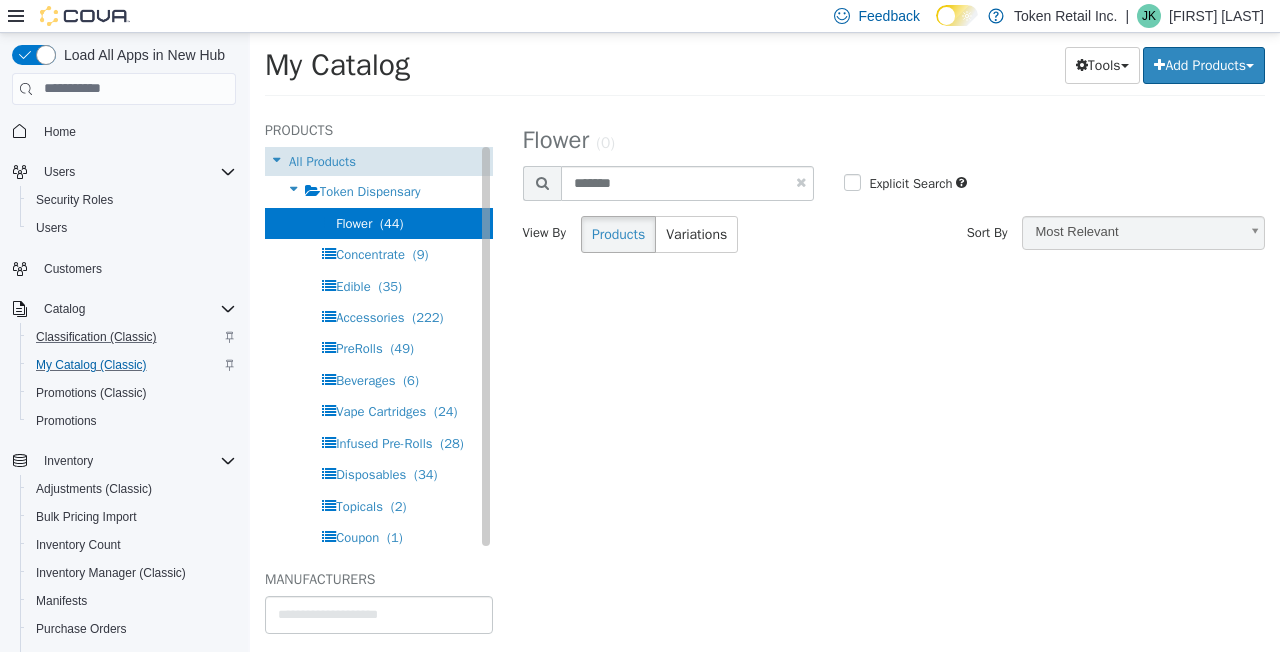click on "All Products" at bounding box center (322, 160) 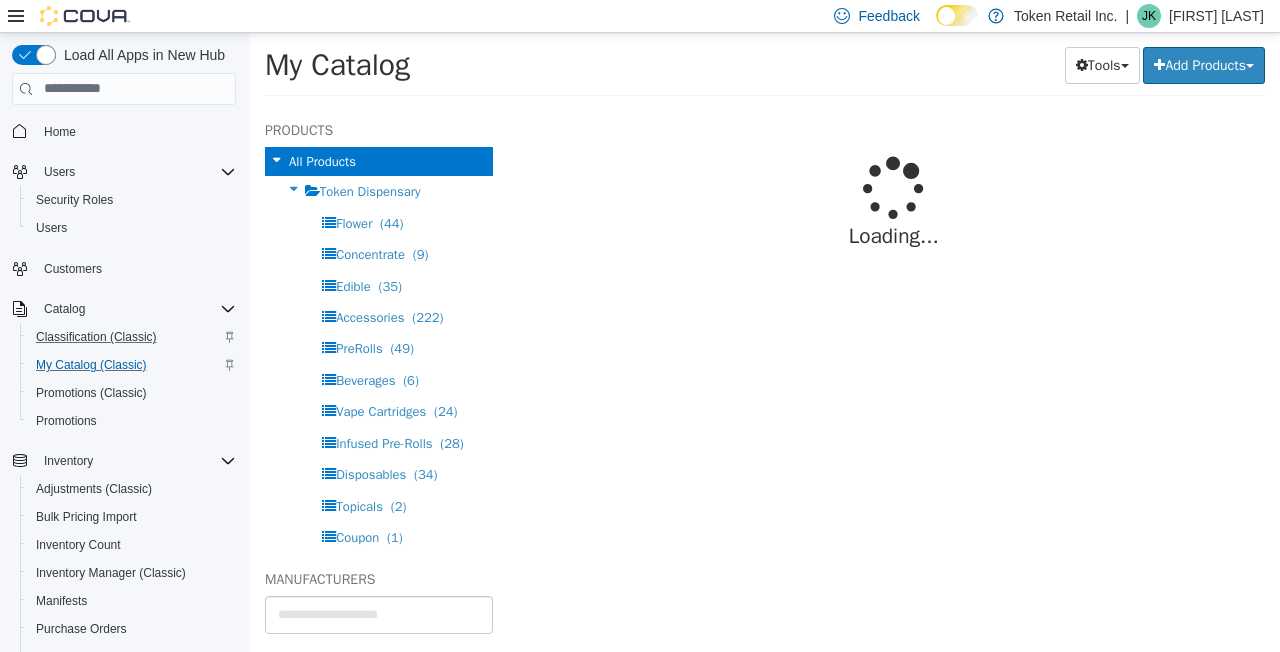 select on "**********" 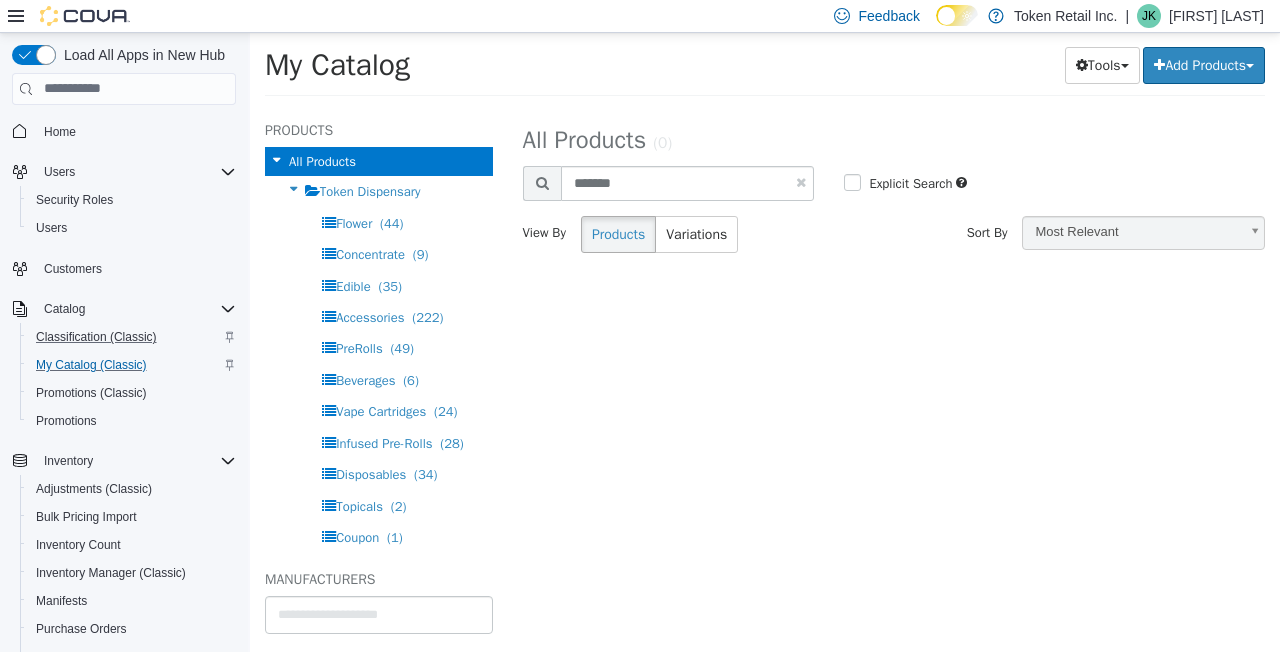 scroll, scrollTop: 0, scrollLeft: 0, axis: both 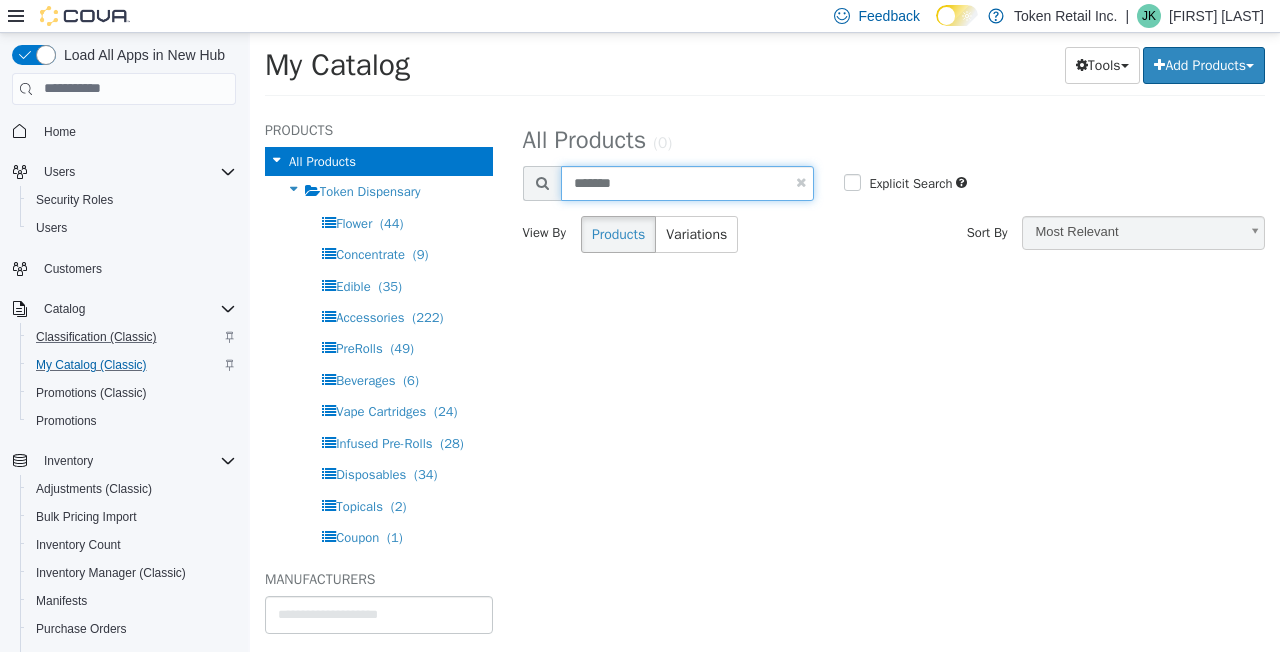 click on "*******" at bounding box center (688, 182) 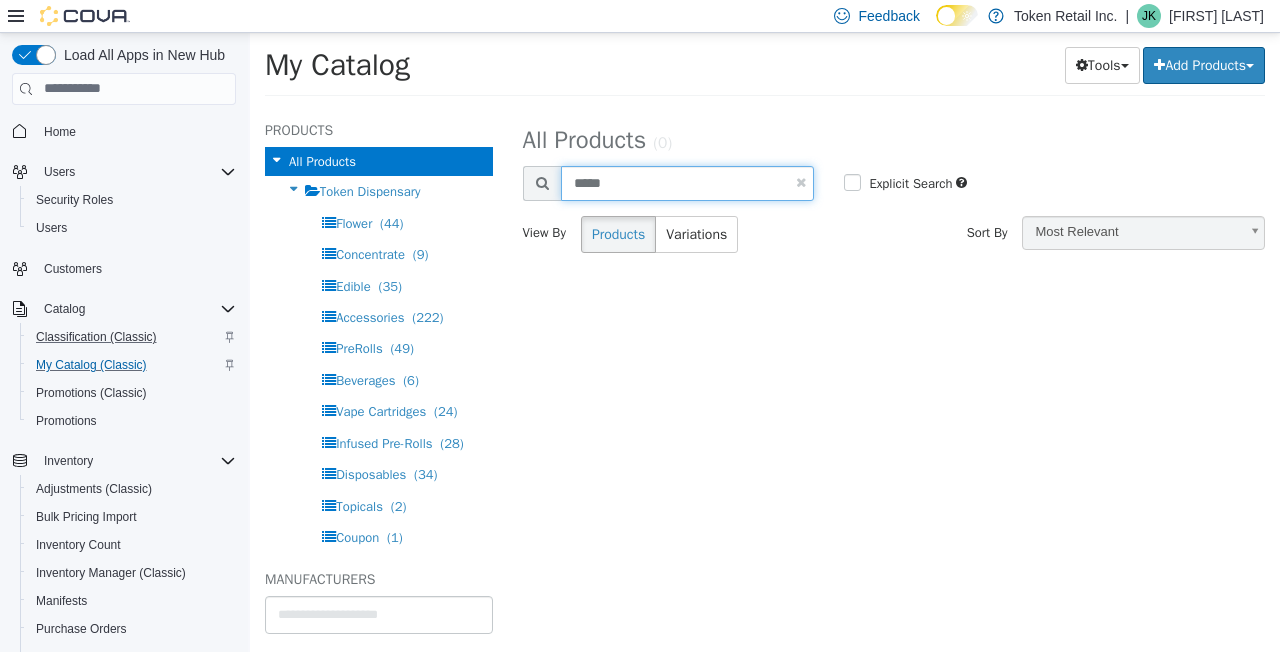 type on "*****" 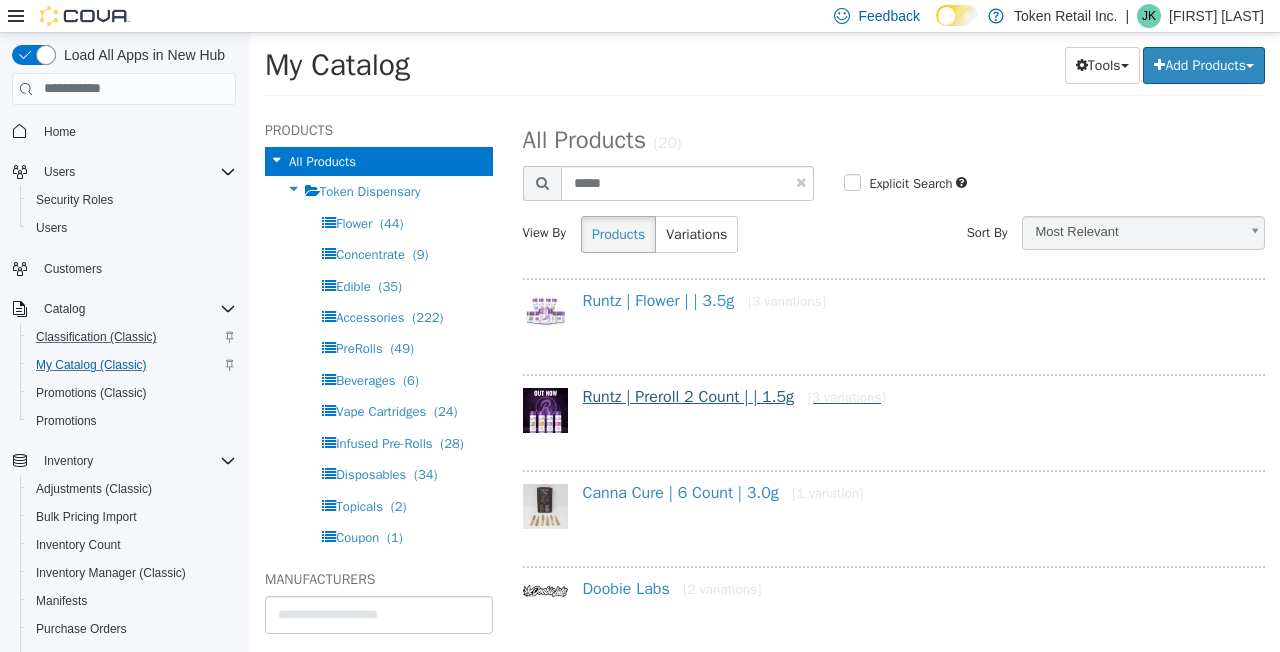 click on "Runtz | Preroll 2 Count |  | 1.5g
[3 variations]" at bounding box center (734, 396) 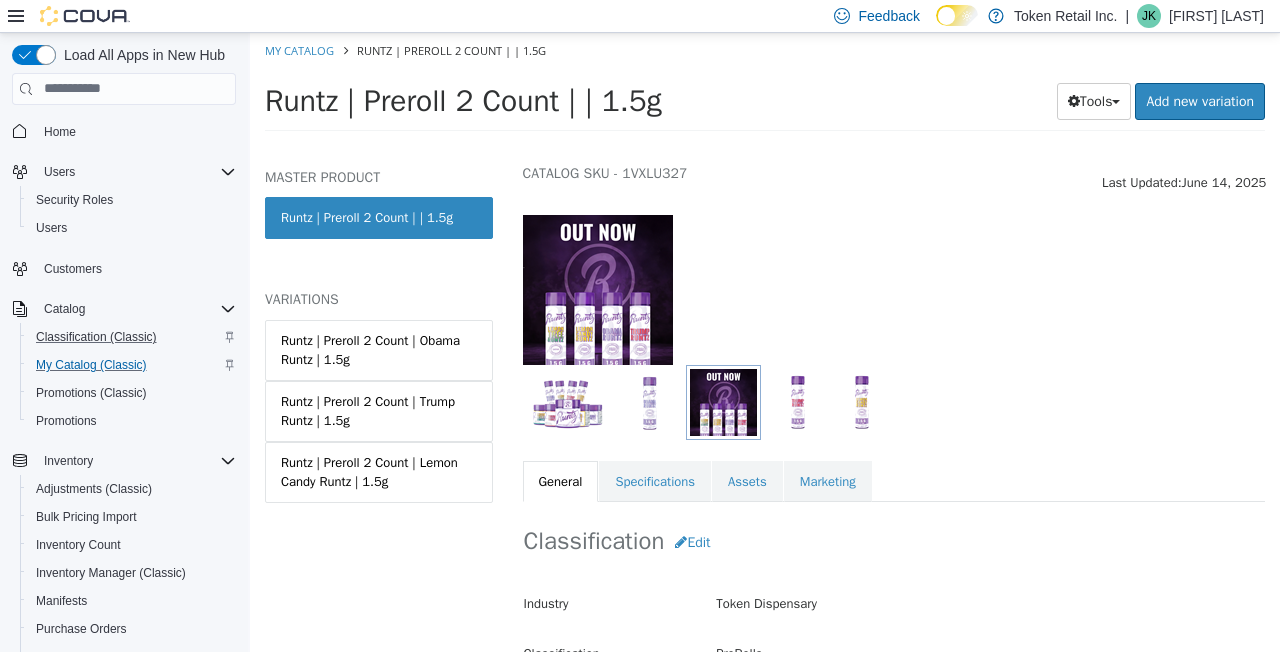 scroll, scrollTop: 71, scrollLeft: 0, axis: vertical 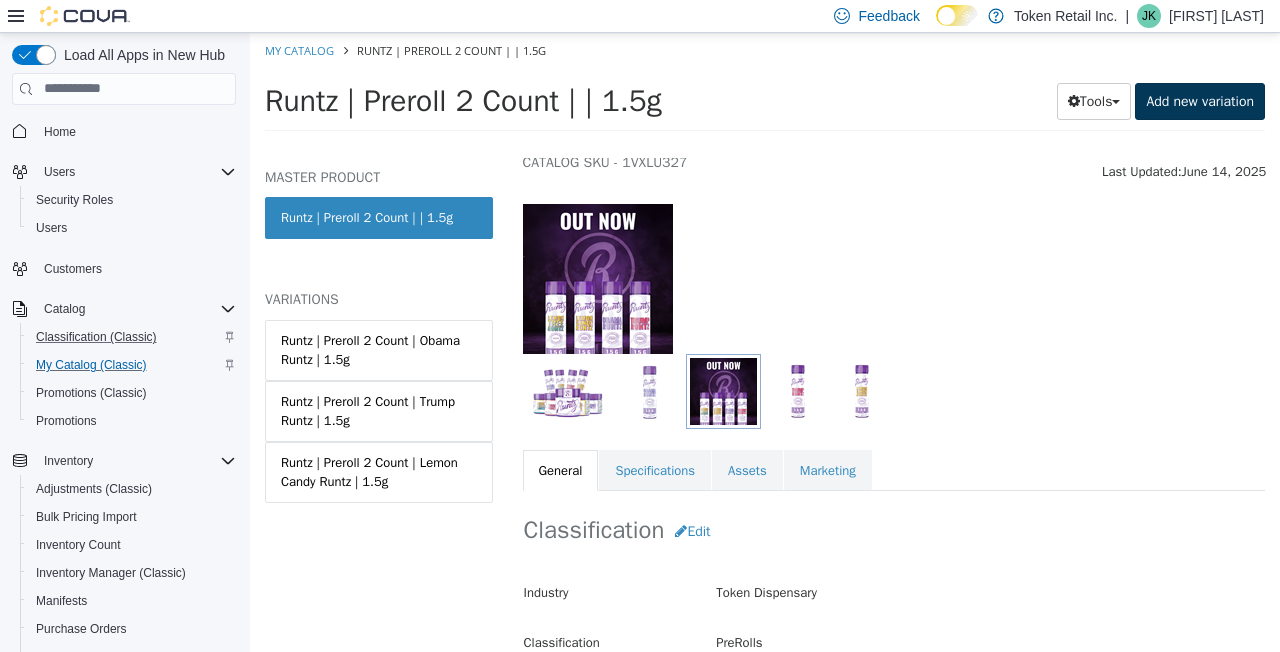 click on "Add new variation" at bounding box center [1200, 100] 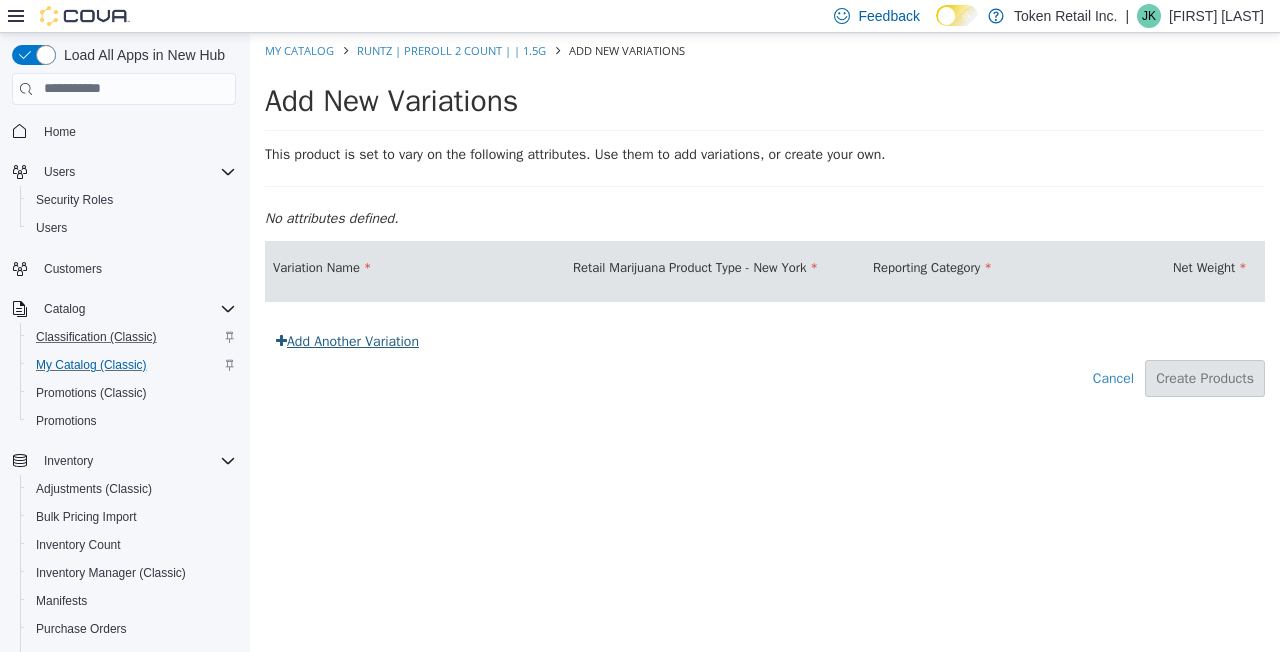 click on "Add Another Variation" at bounding box center [347, 340] 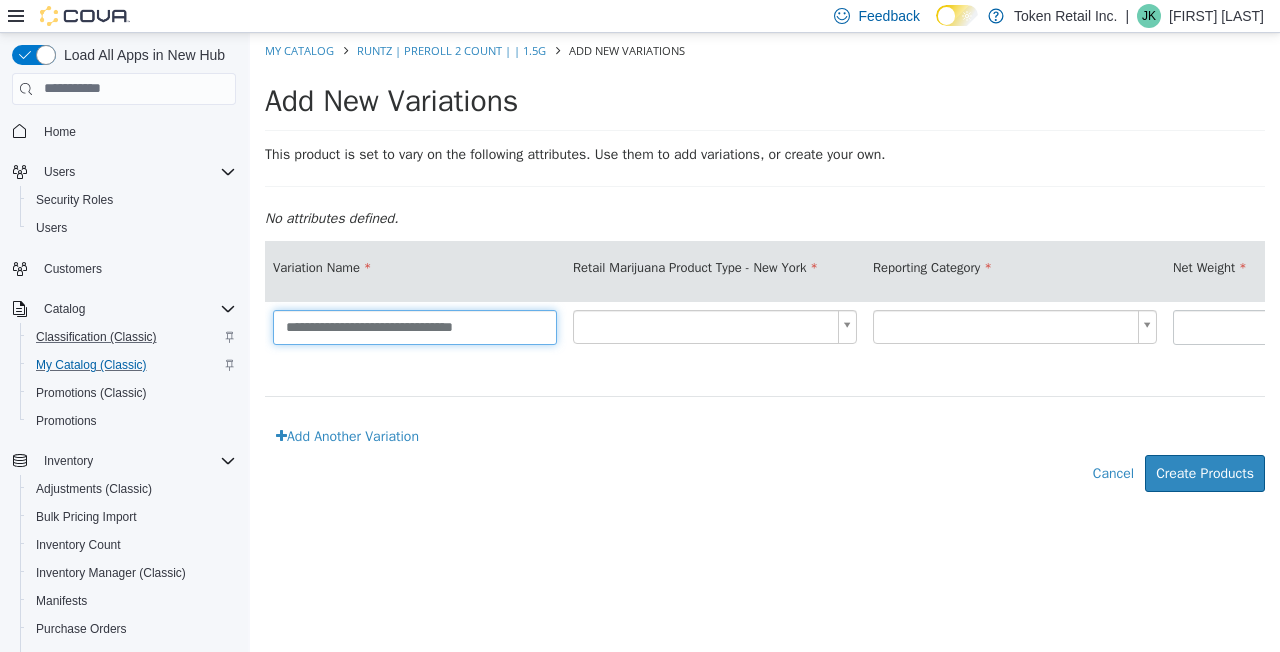 click on "**********" at bounding box center (415, 326) 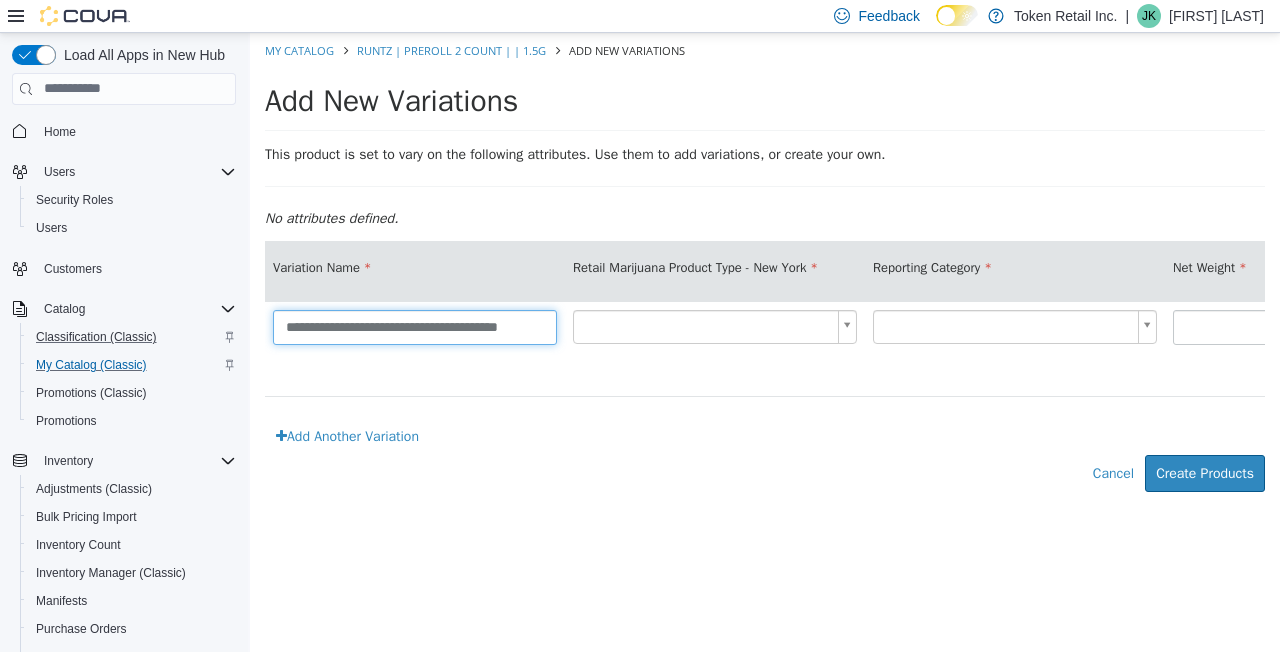 type on "**********" 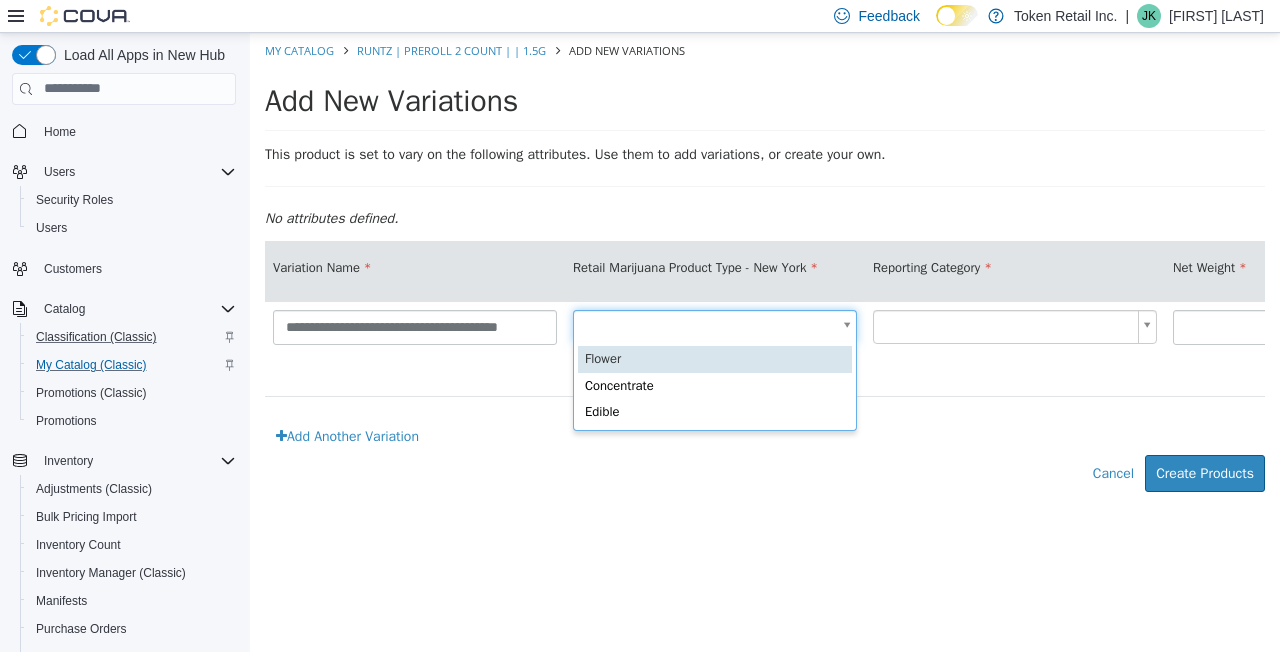 scroll, scrollTop: 0, scrollLeft: 7, axis: horizontal 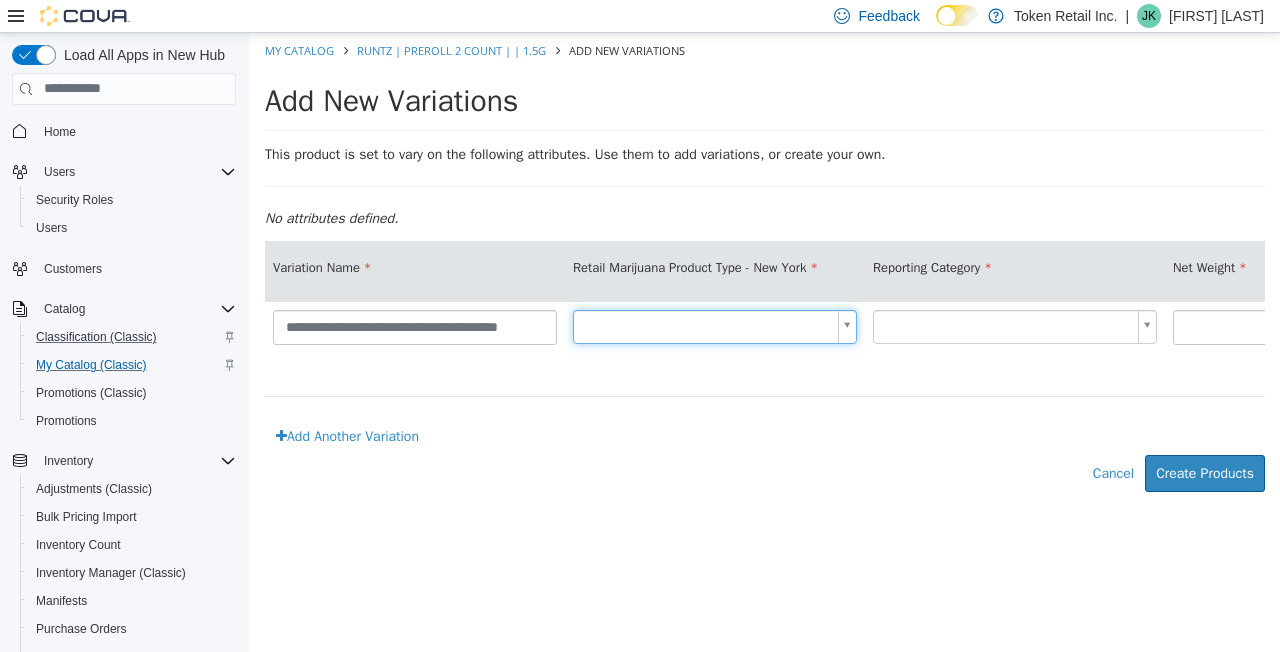 click on "**********" at bounding box center [765, 272] 